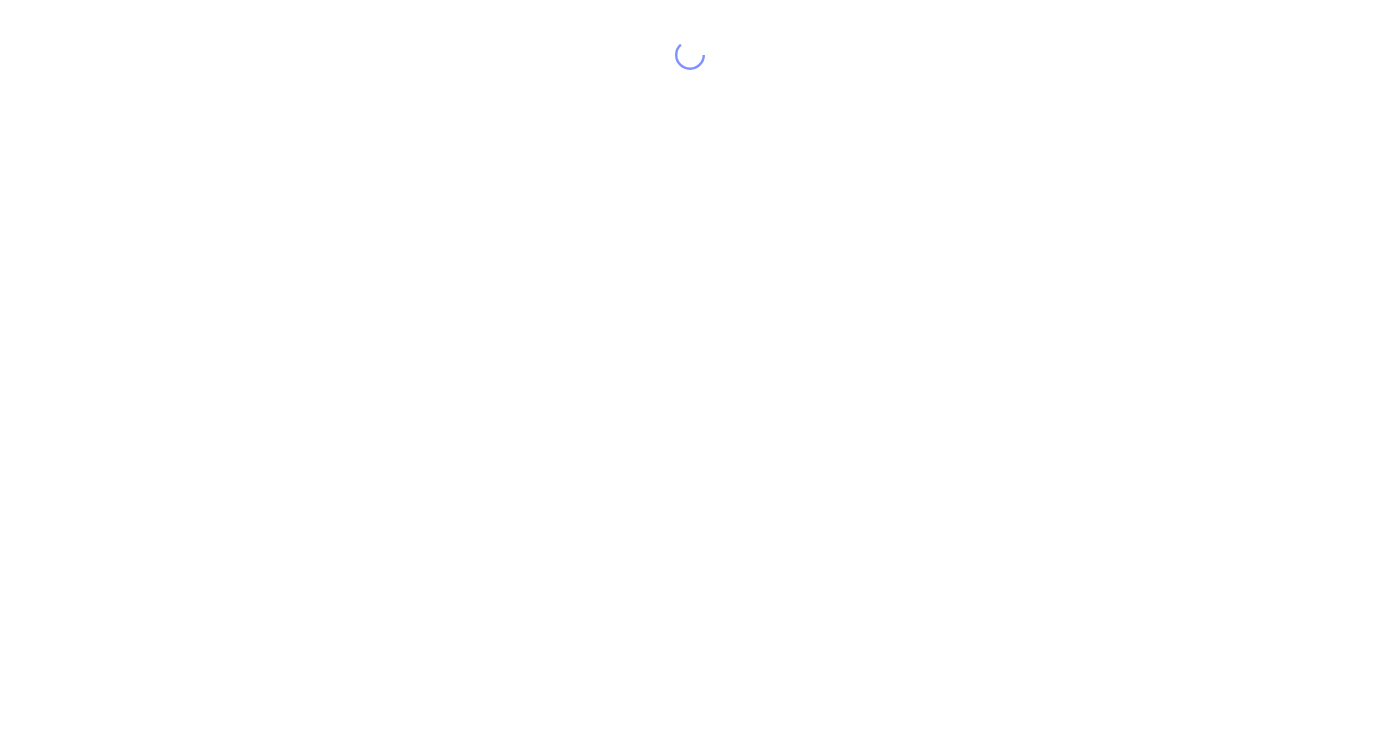 scroll, scrollTop: 0, scrollLeft: 0, axis: both 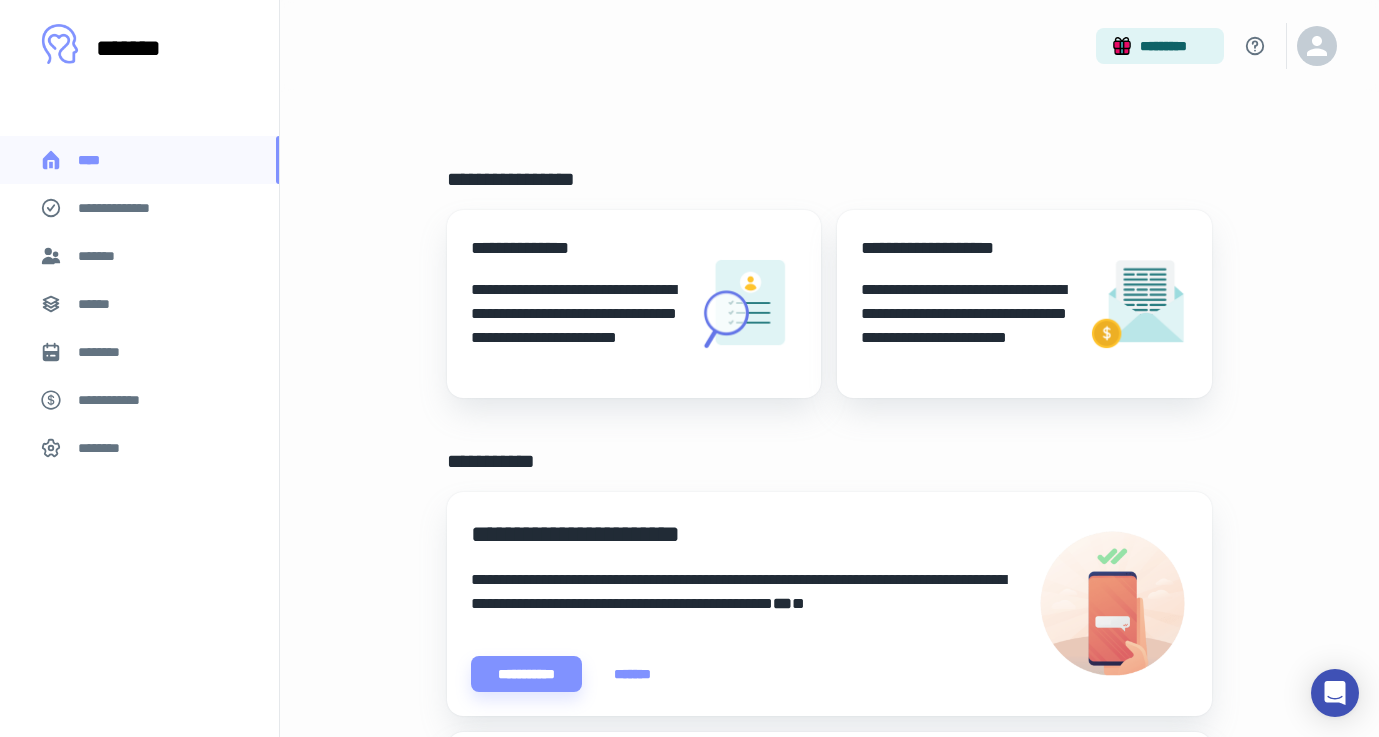 click at bounding box center [747, 304] 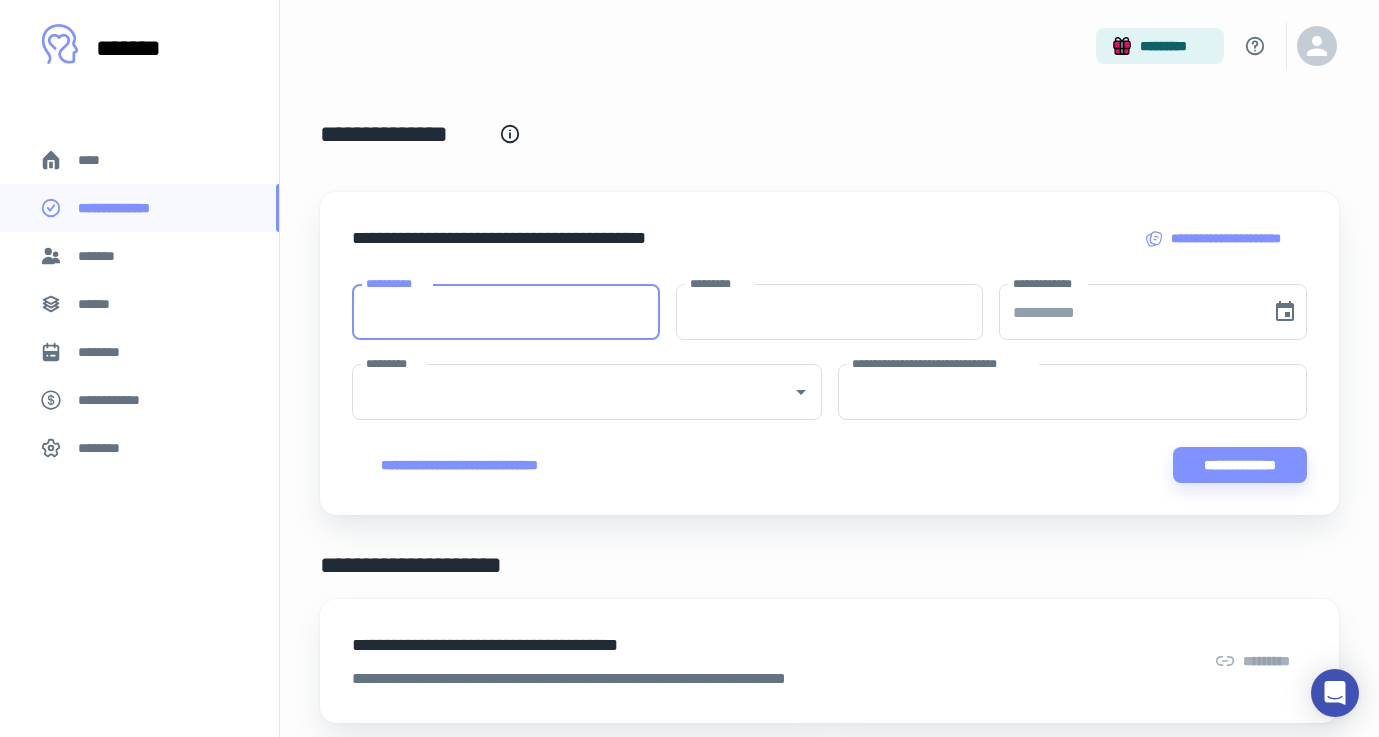 click on "**********" at bounding box center (506, 312) 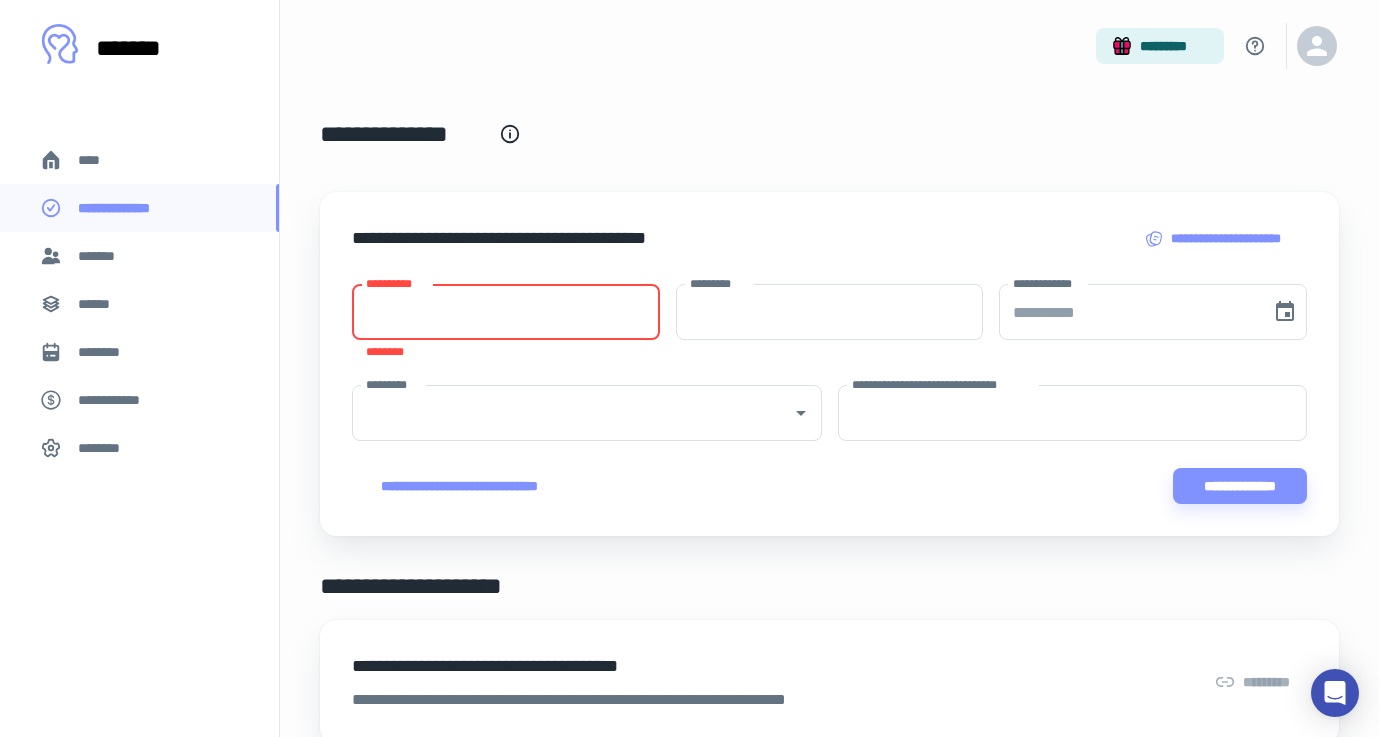 paste on "**********" 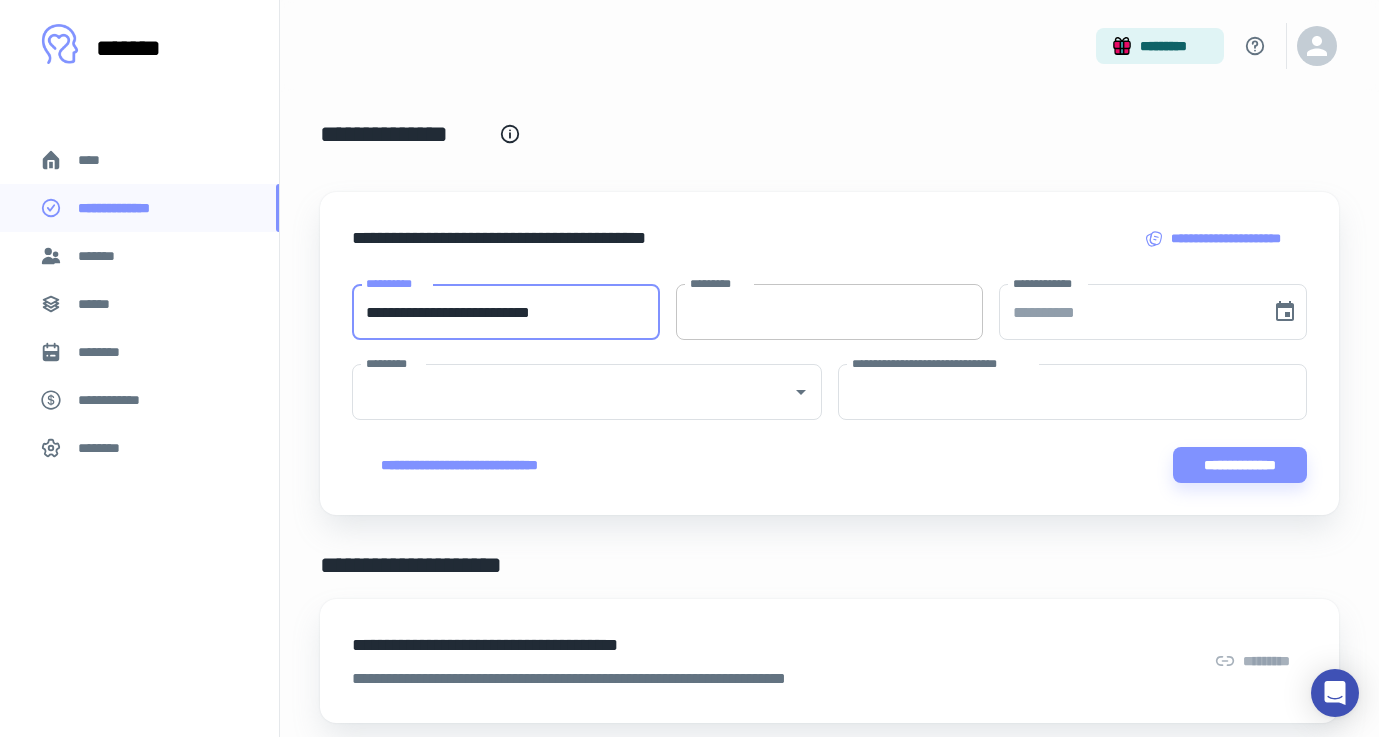 drag, startPoint x: 449, startPoint y: 311, endPoint x: 719, endPoint y: 322, distance: 270.22397 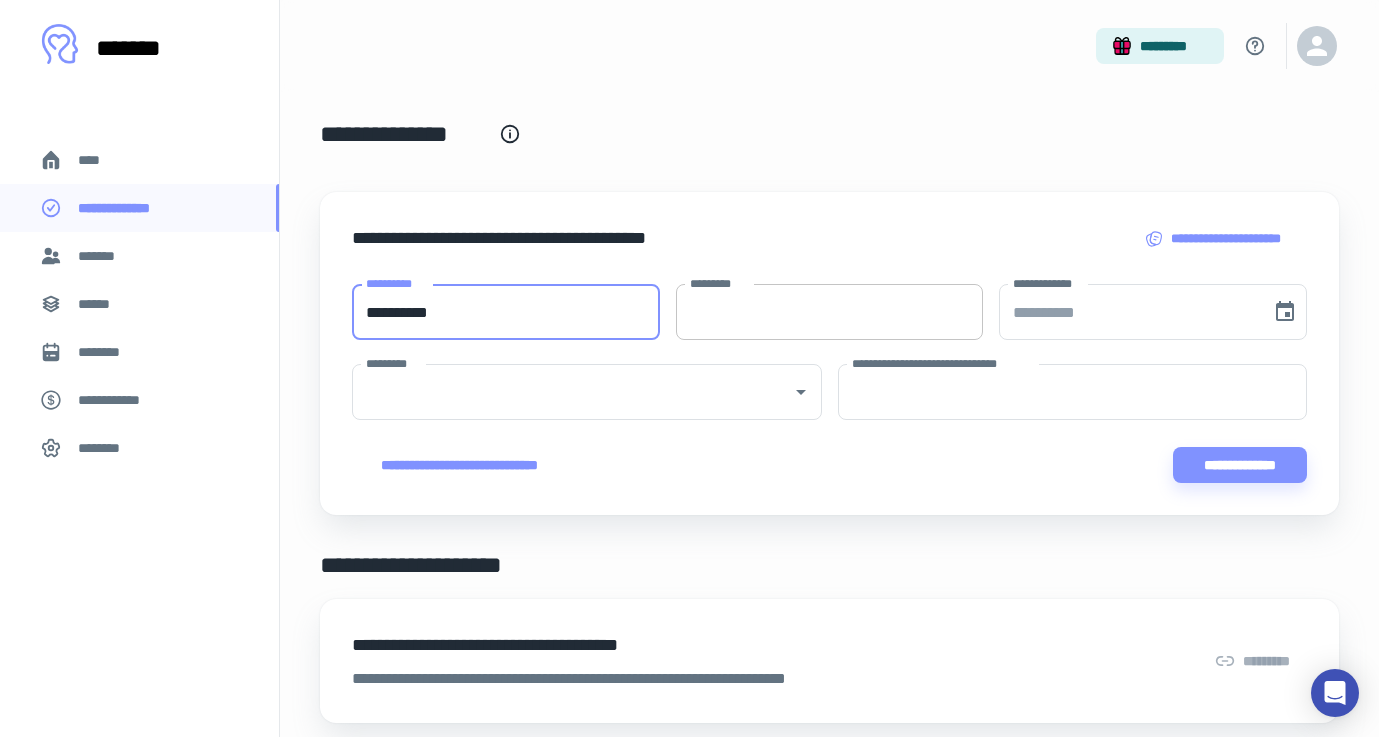 type on "*********" 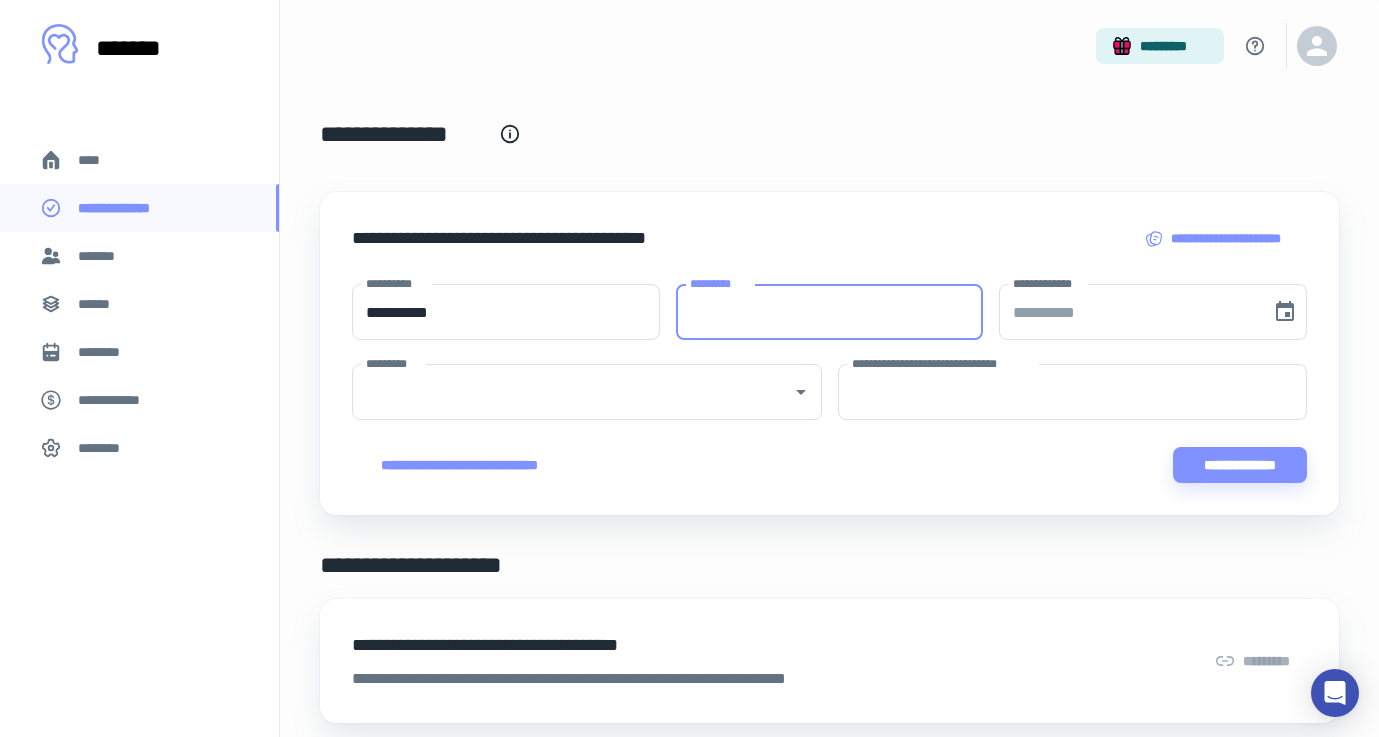 paste on "**********" 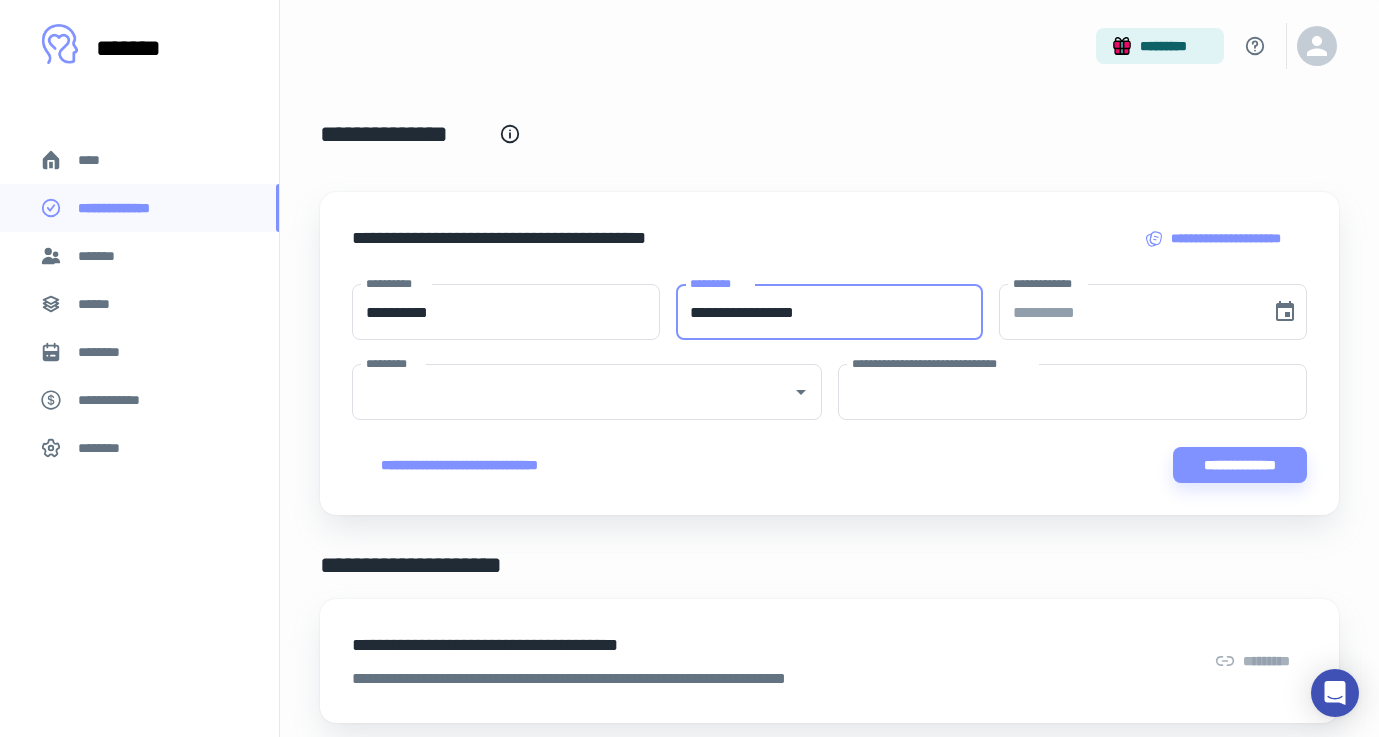 drag, startPoint x: 823, startPoint y: 311, endPoint x: 742, endPoint y: 311, distance: 81 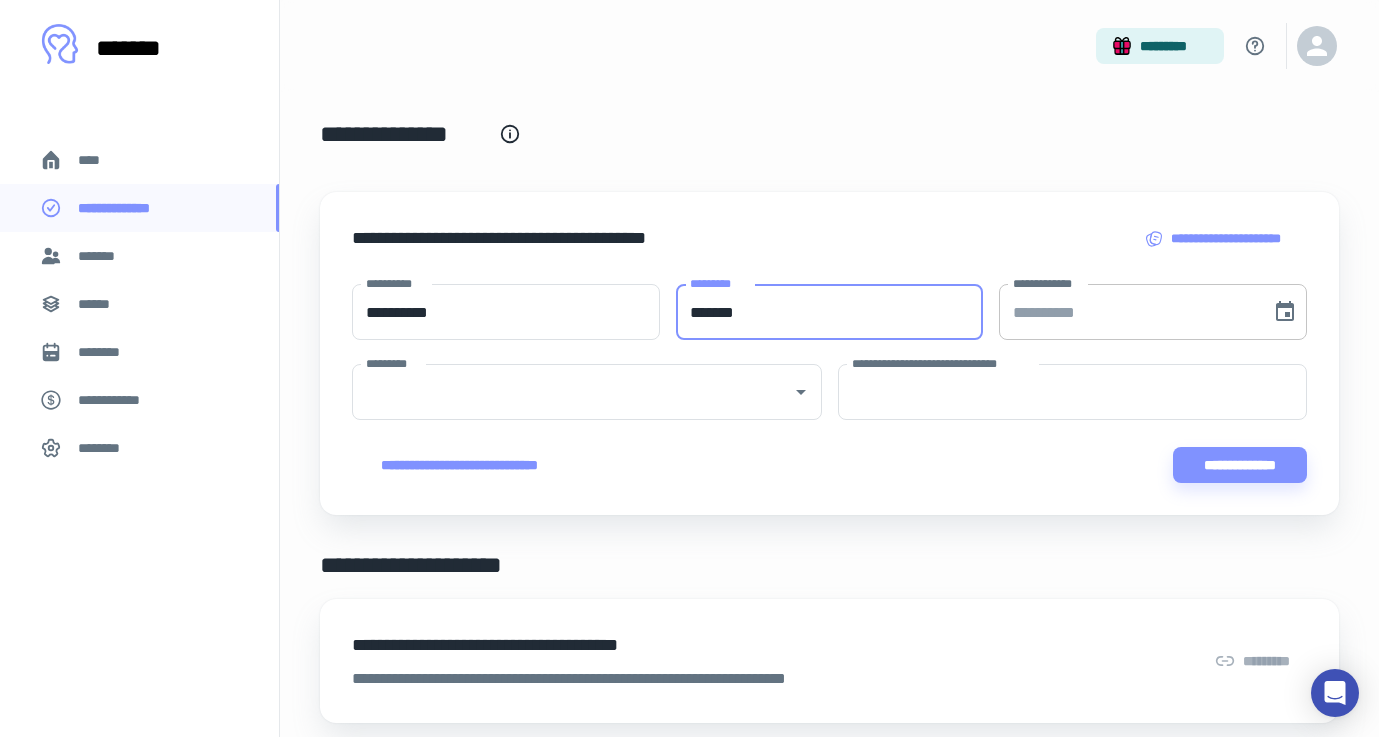 type on "******" 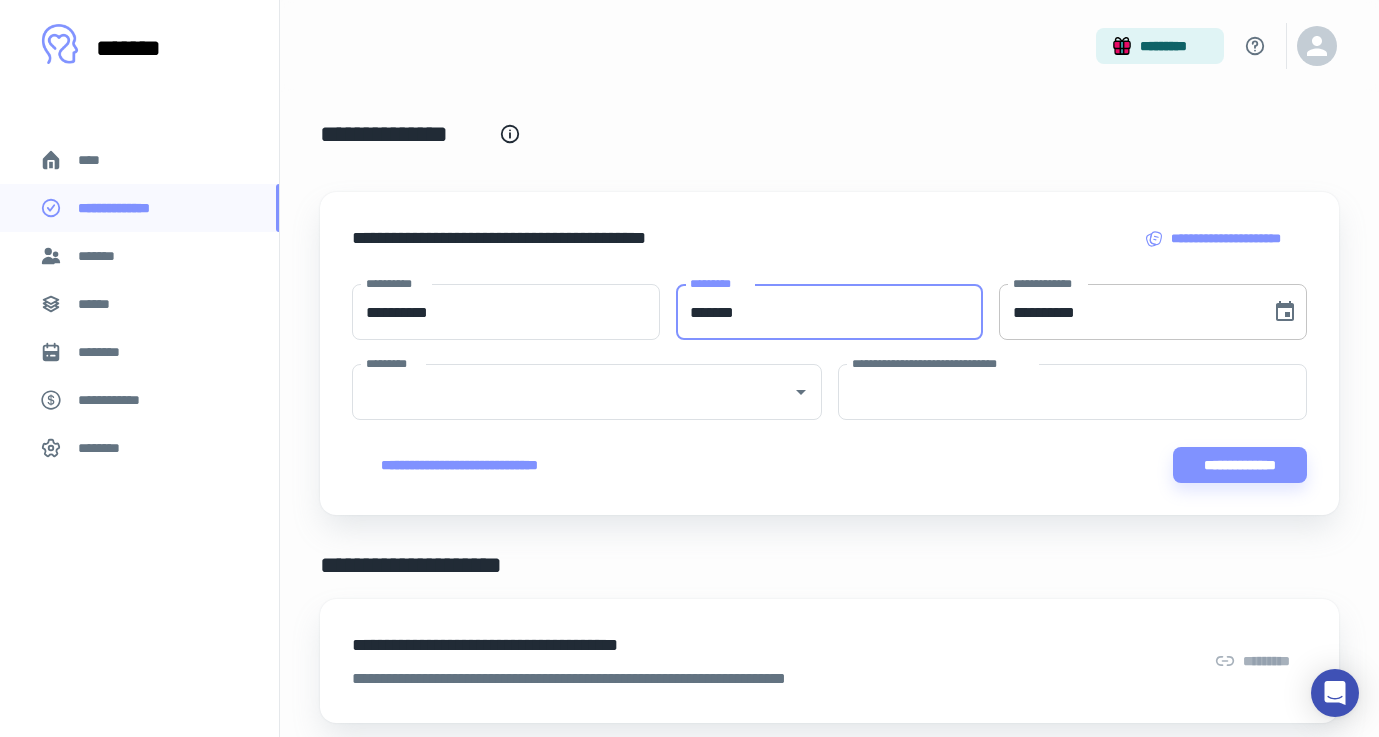 click on "**********" at bounding box center [1128, 312] 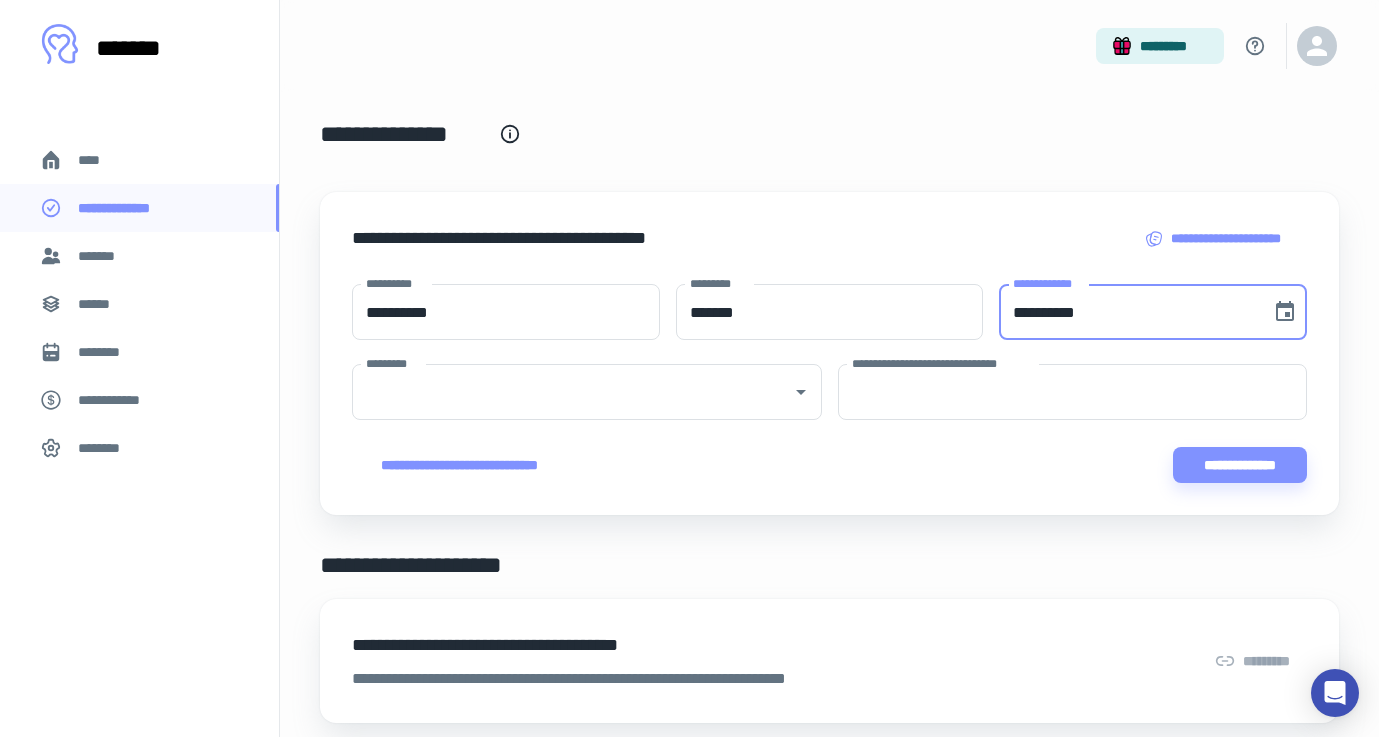 paste 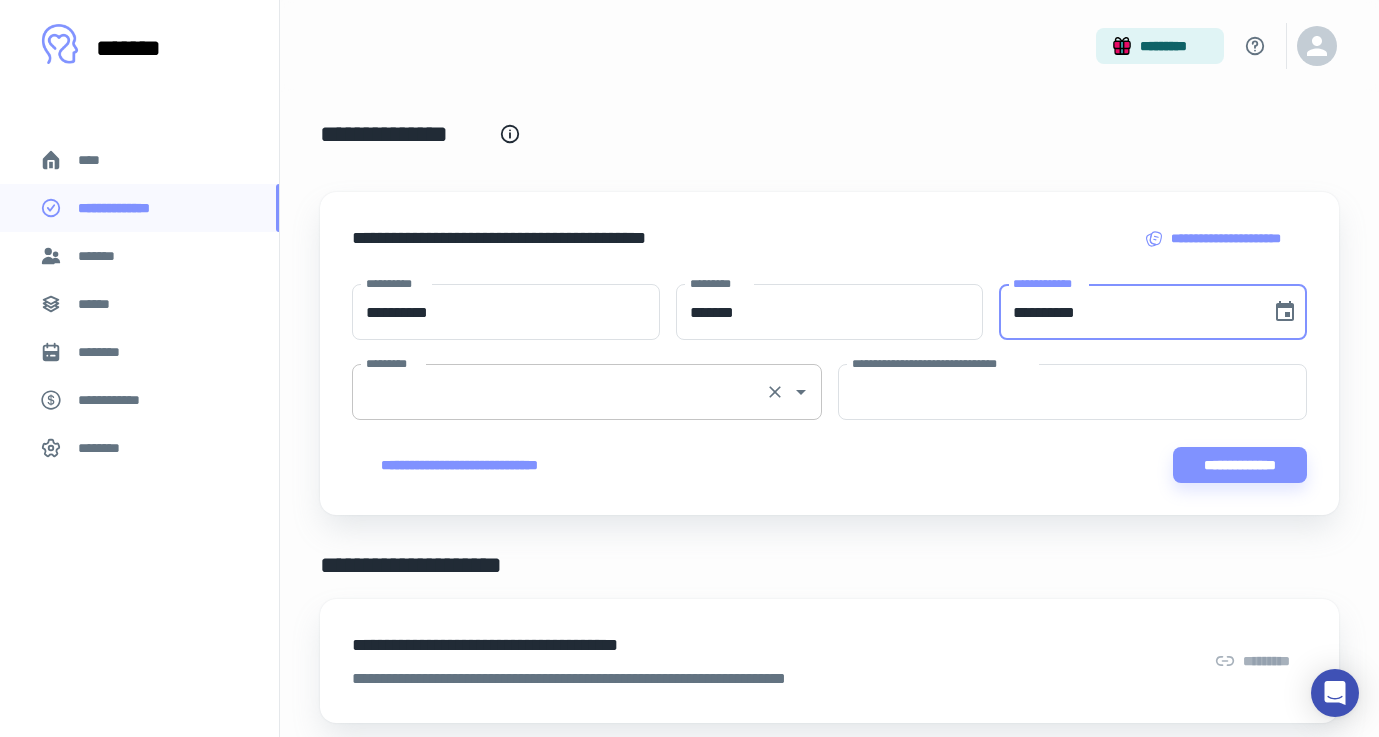 click on "*********" at bounding box center [559, 392] 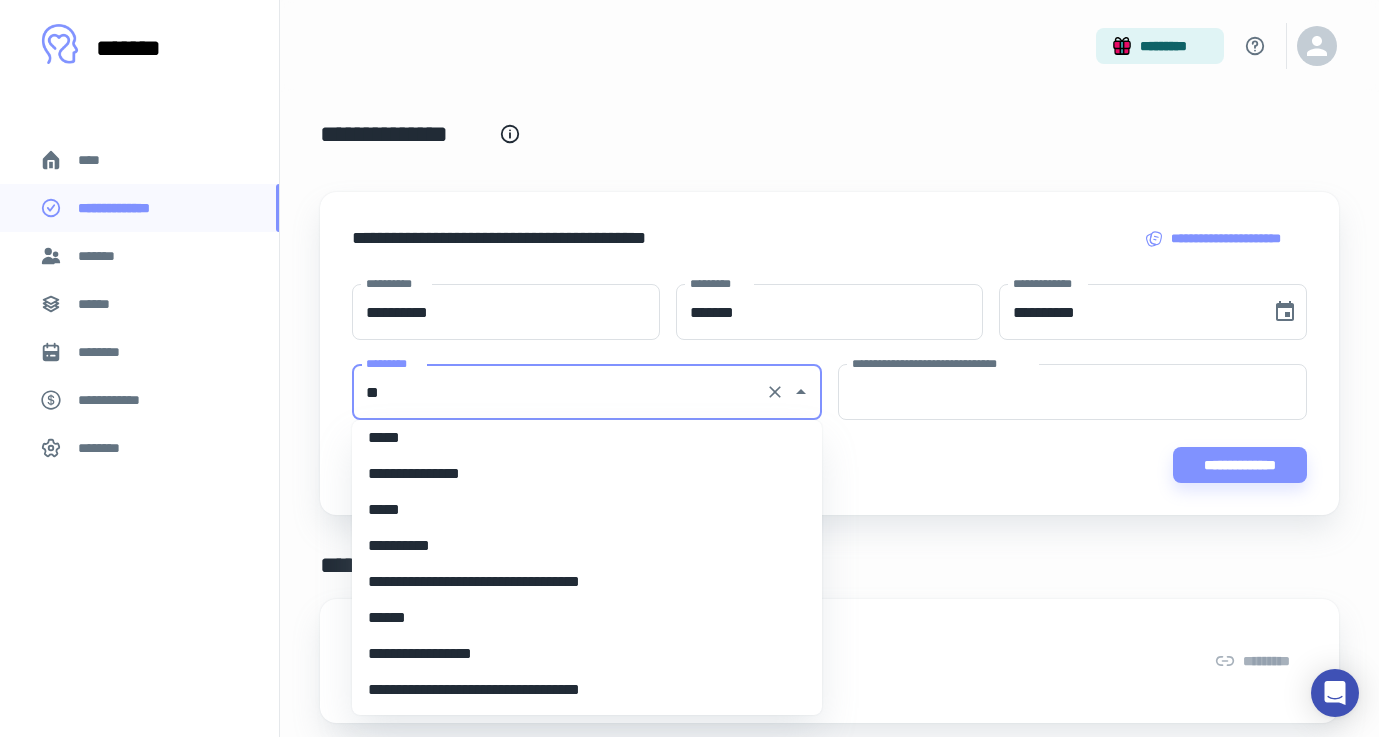 scroll, scrollTop: 0, scrollLeft: 0, axis: both 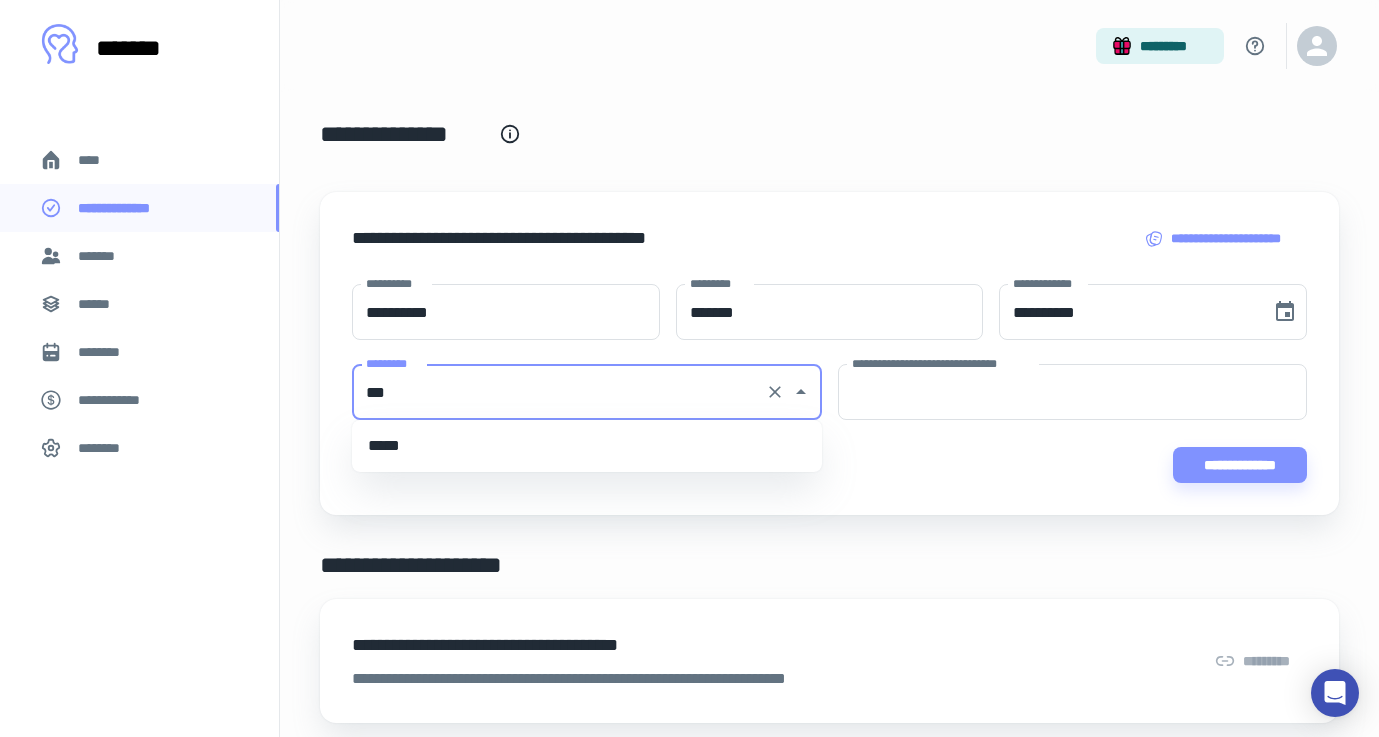 click on "*****" at bounding box center [587, 446] 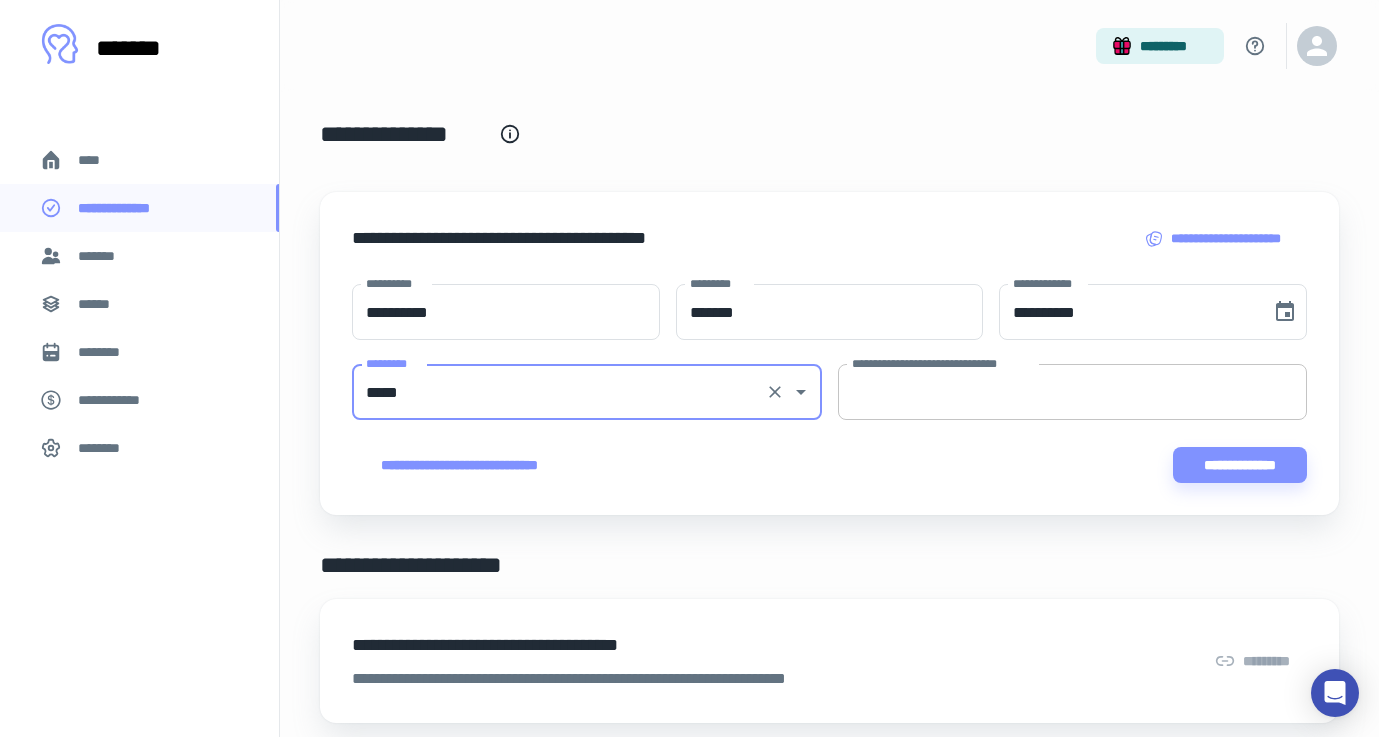 type on "*****" 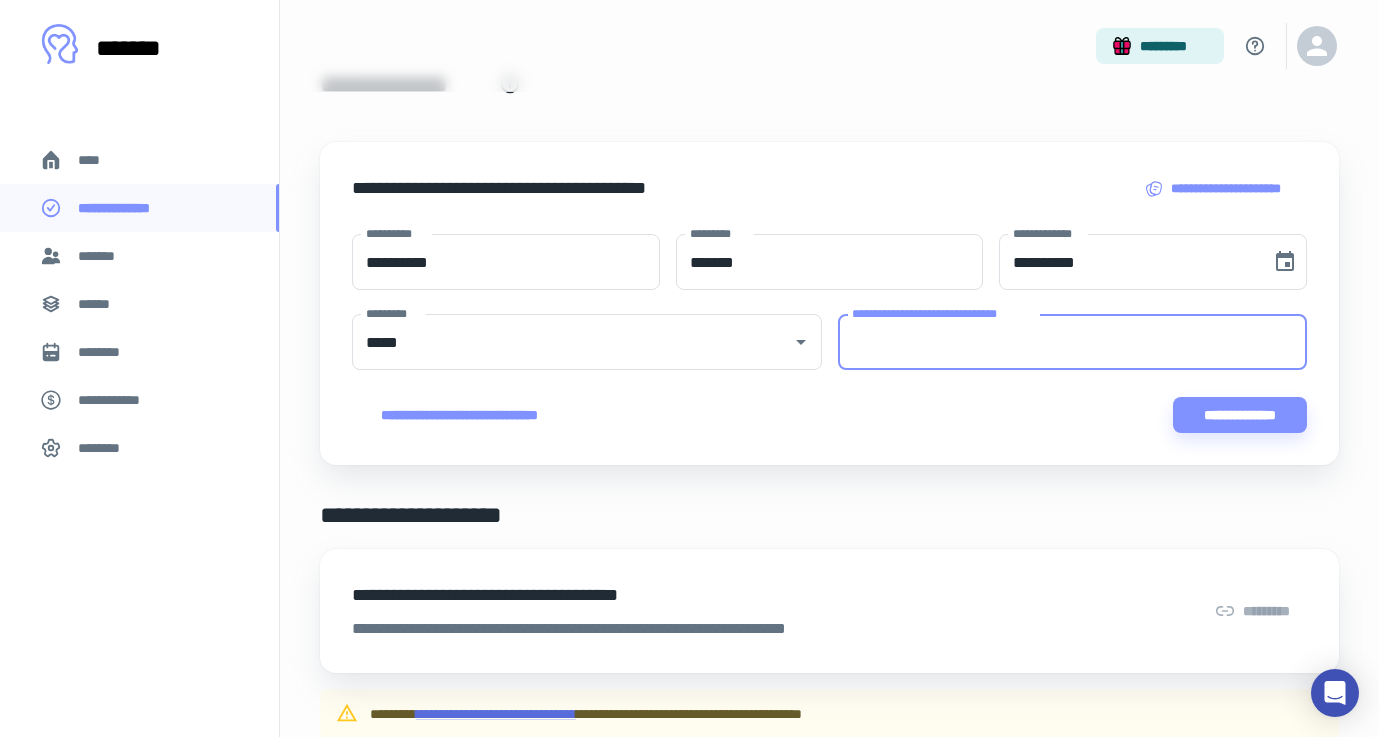 scroll, scrollTop: 52, scrollLeft: 0, axis: vertical 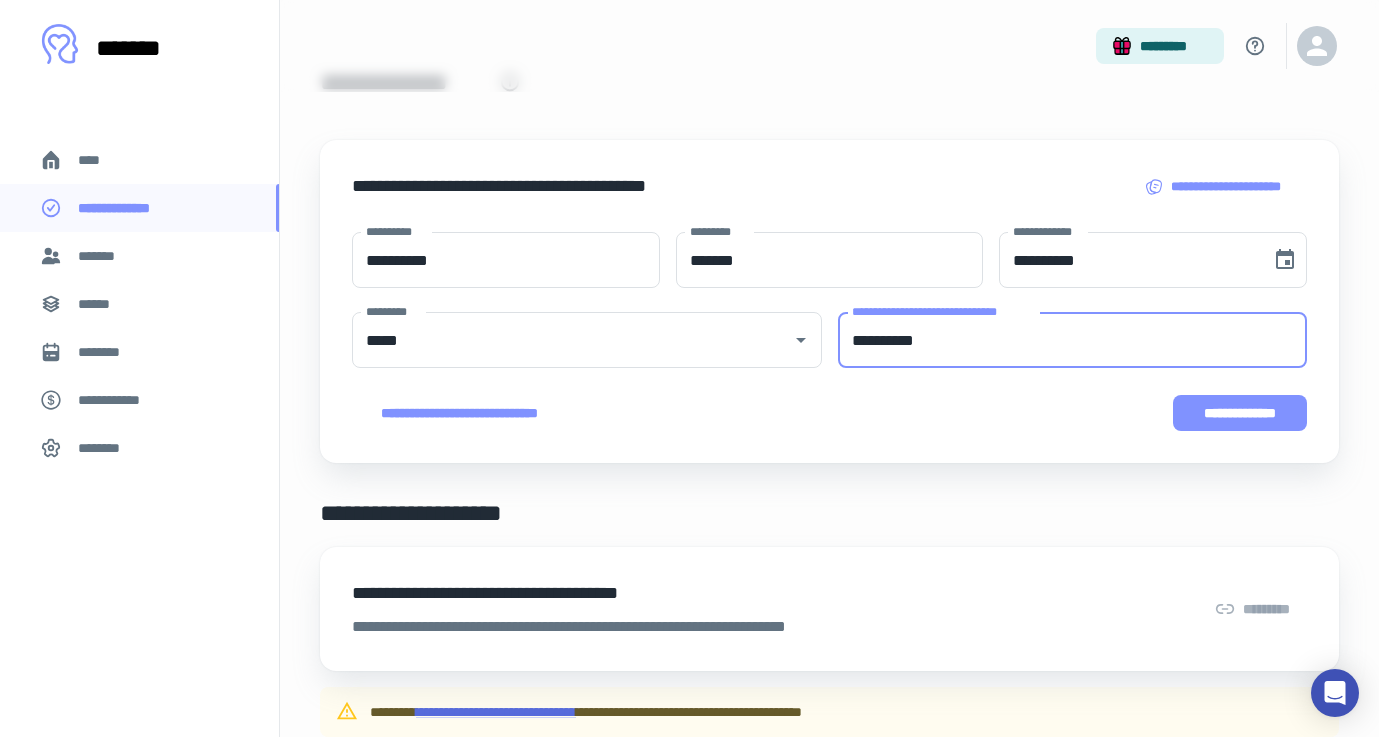 type on "**********" 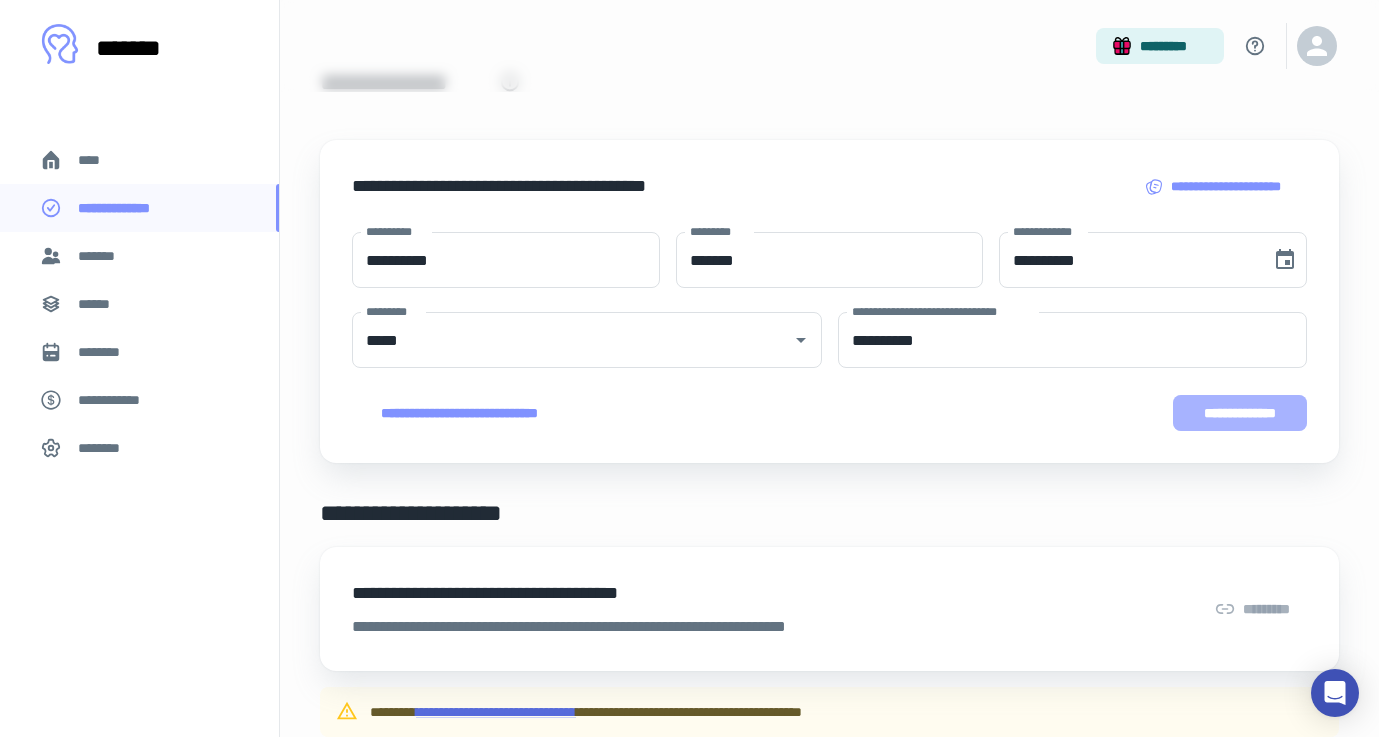 click on "**********" at bounding box center (1240, 413) 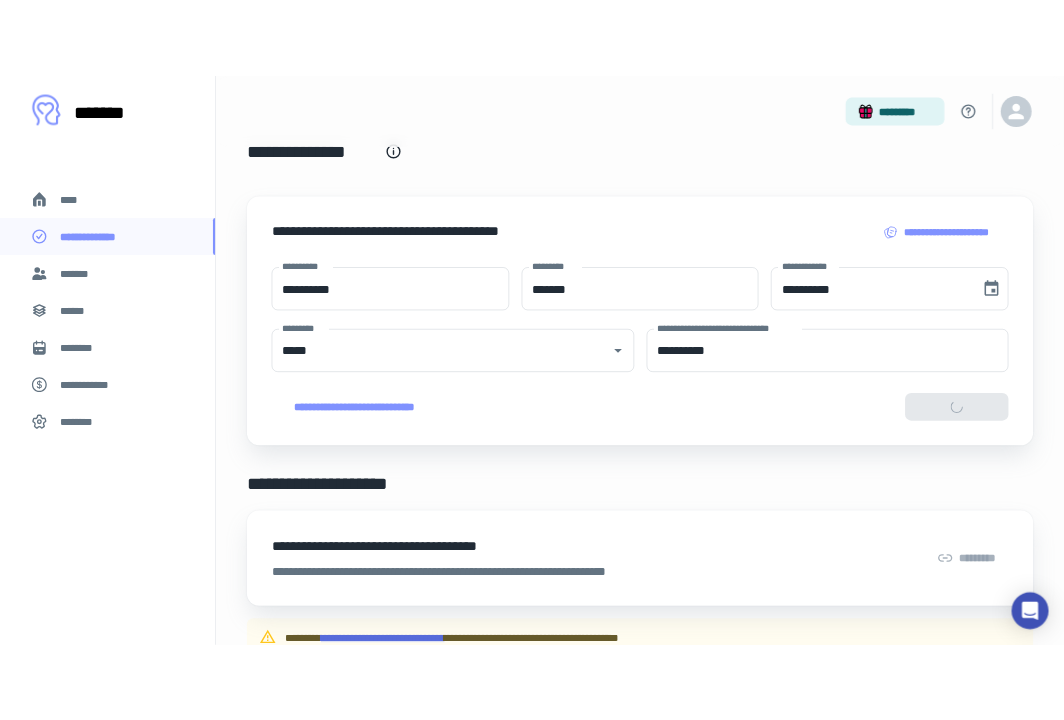 scroll, scrollTop: 27, scrollLeft: 0, axis: vertical 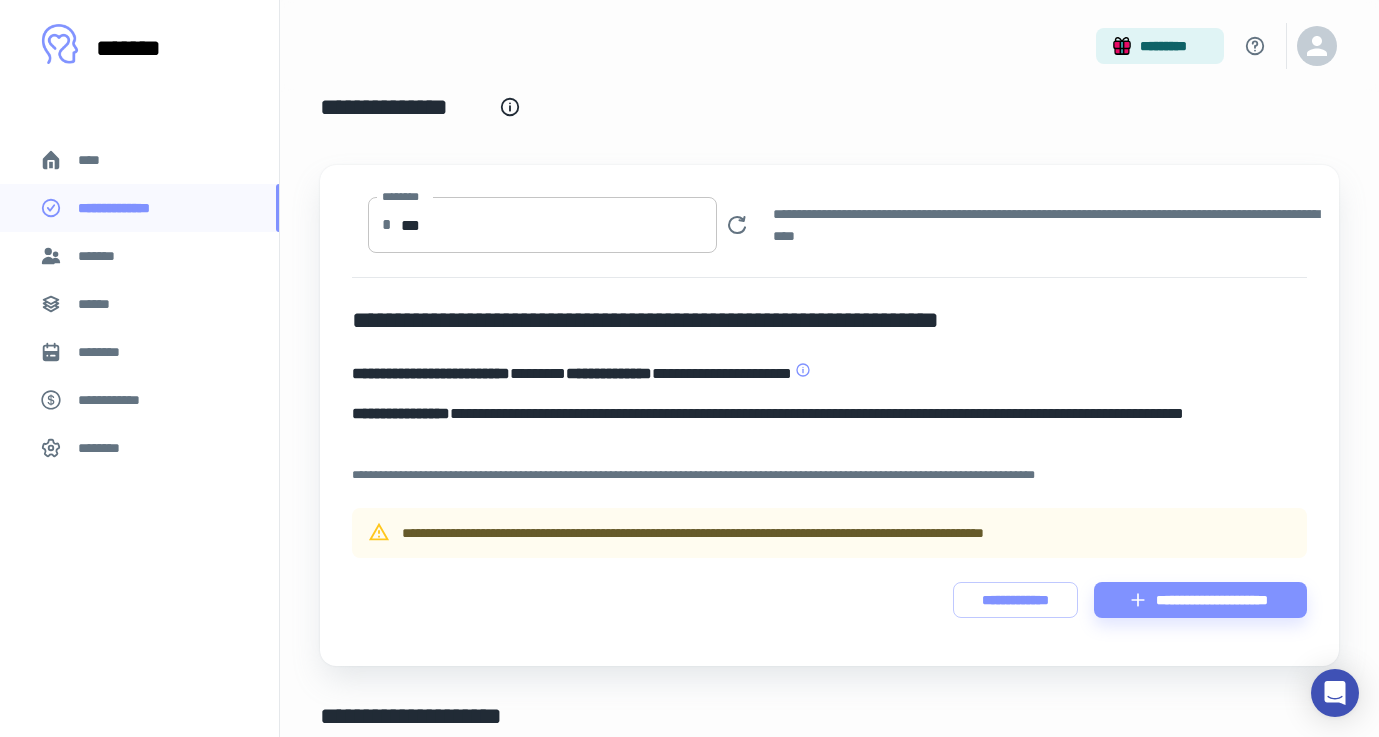 click on "***" at bounding box center (559, 225) 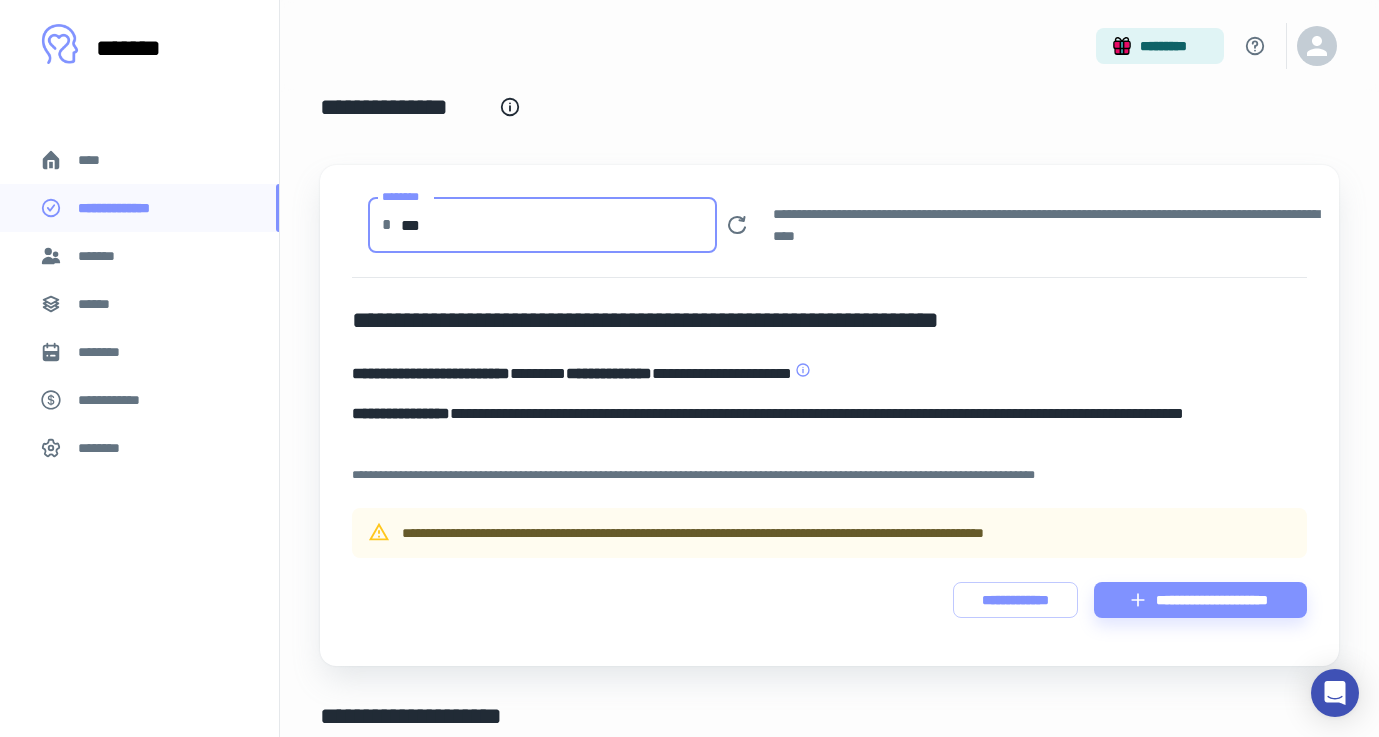 click on "***" at bounding box center [559, 225] 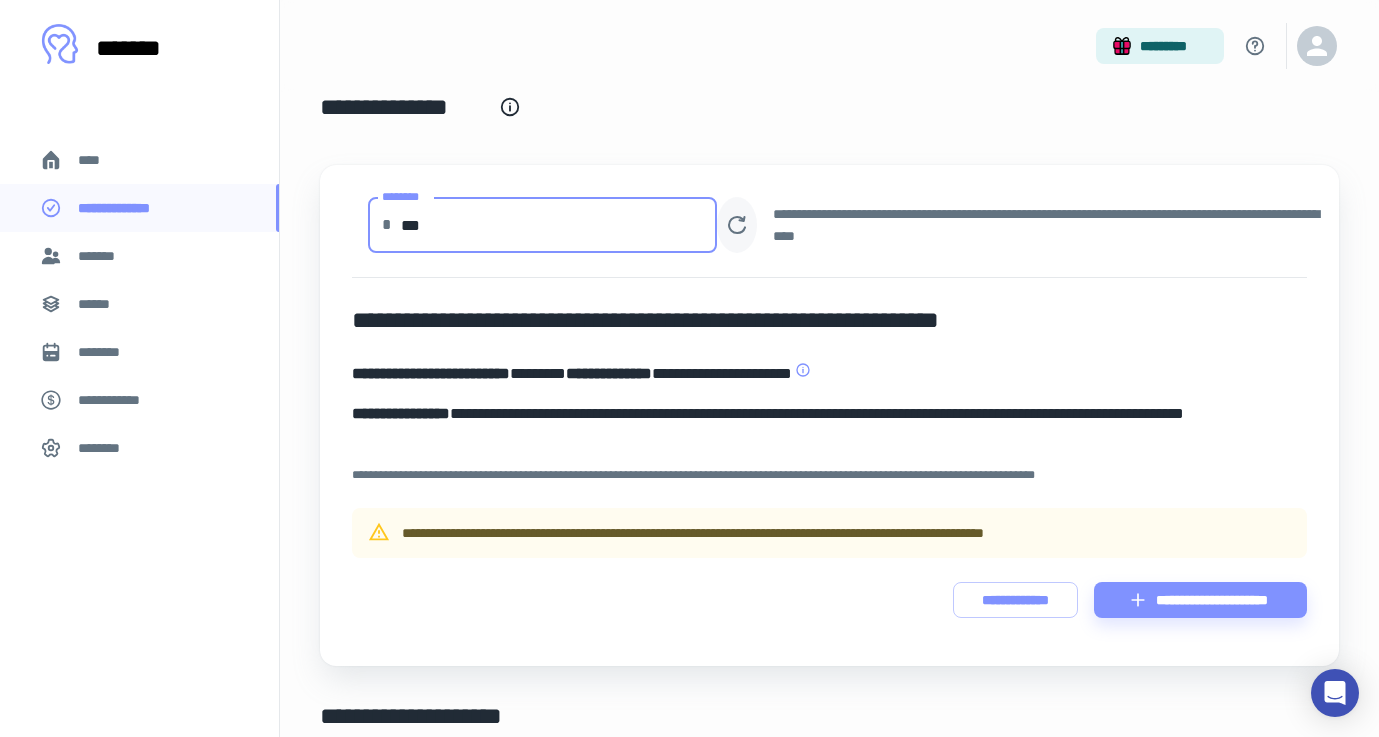 type on "***" 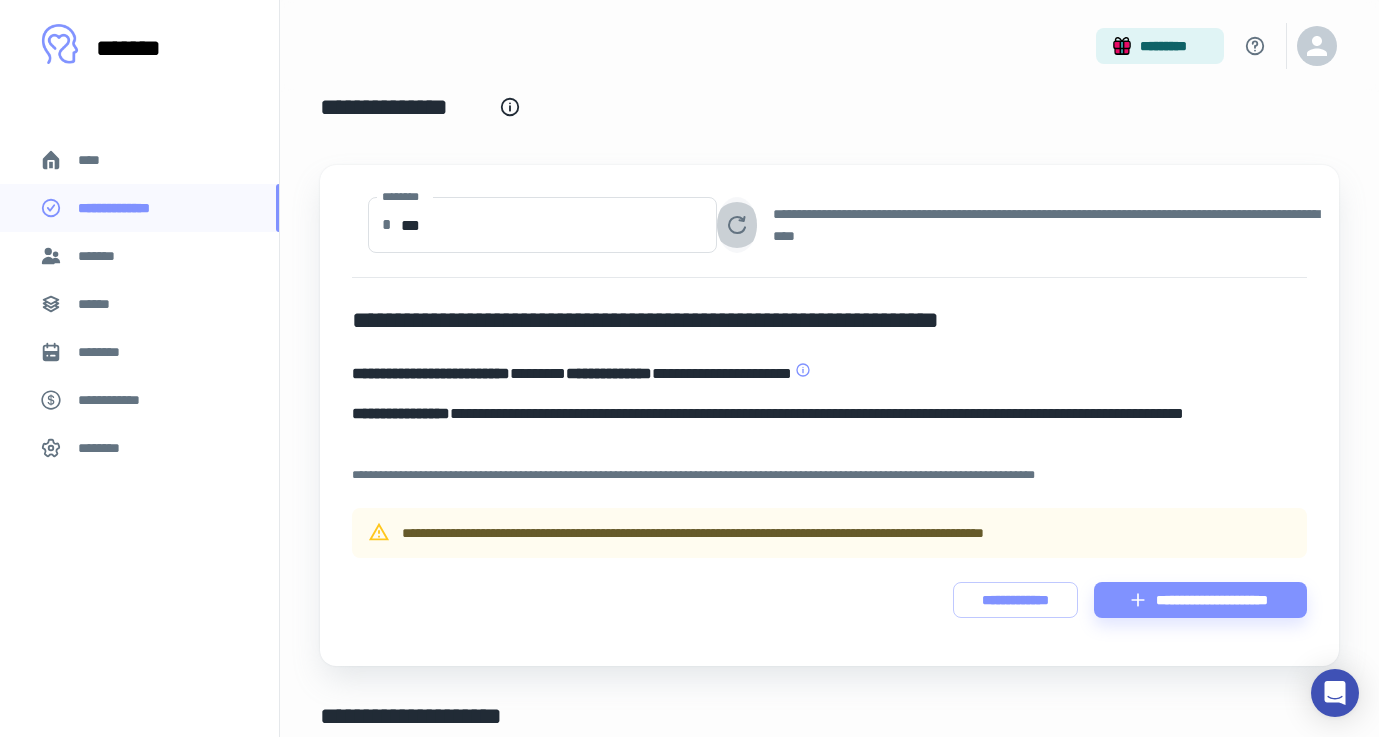 click 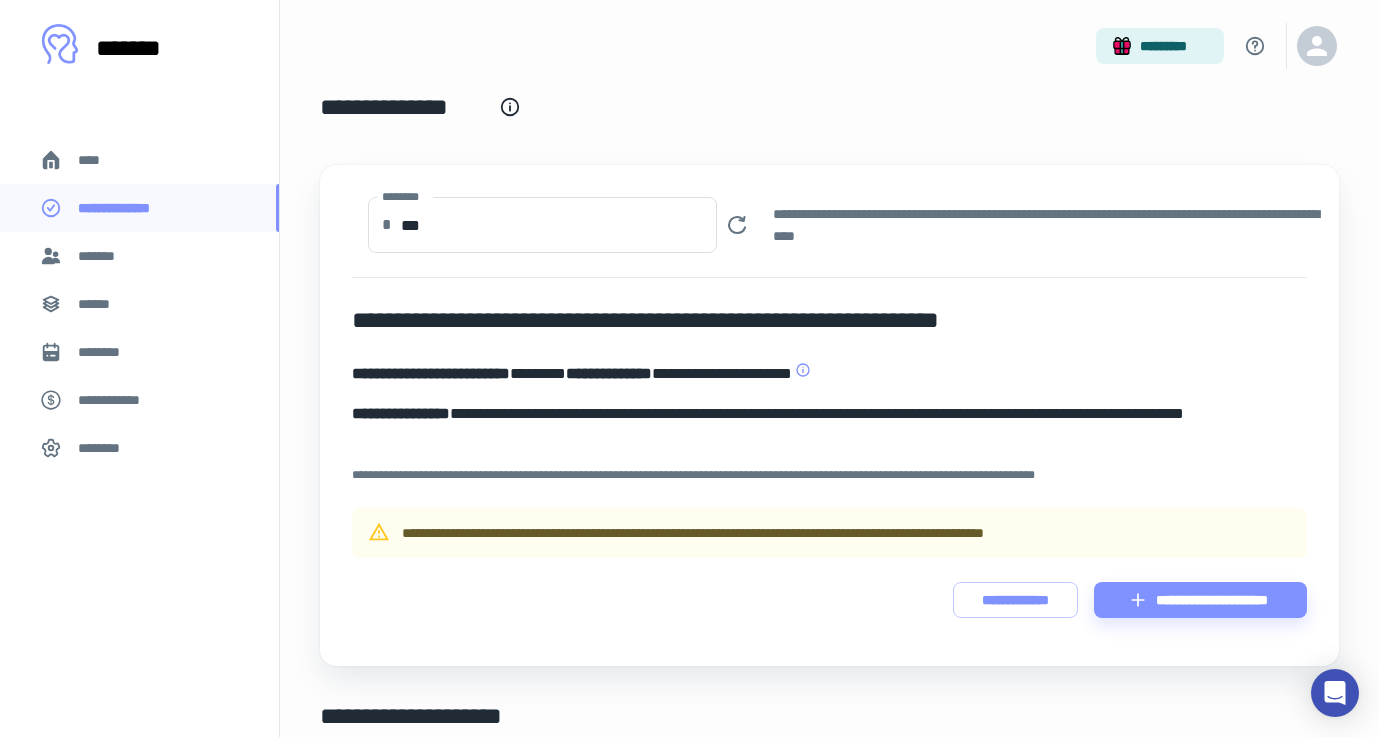 click on "[FIRST] [LAST]   [ADDRESS]" at bounding box center (829, 374) 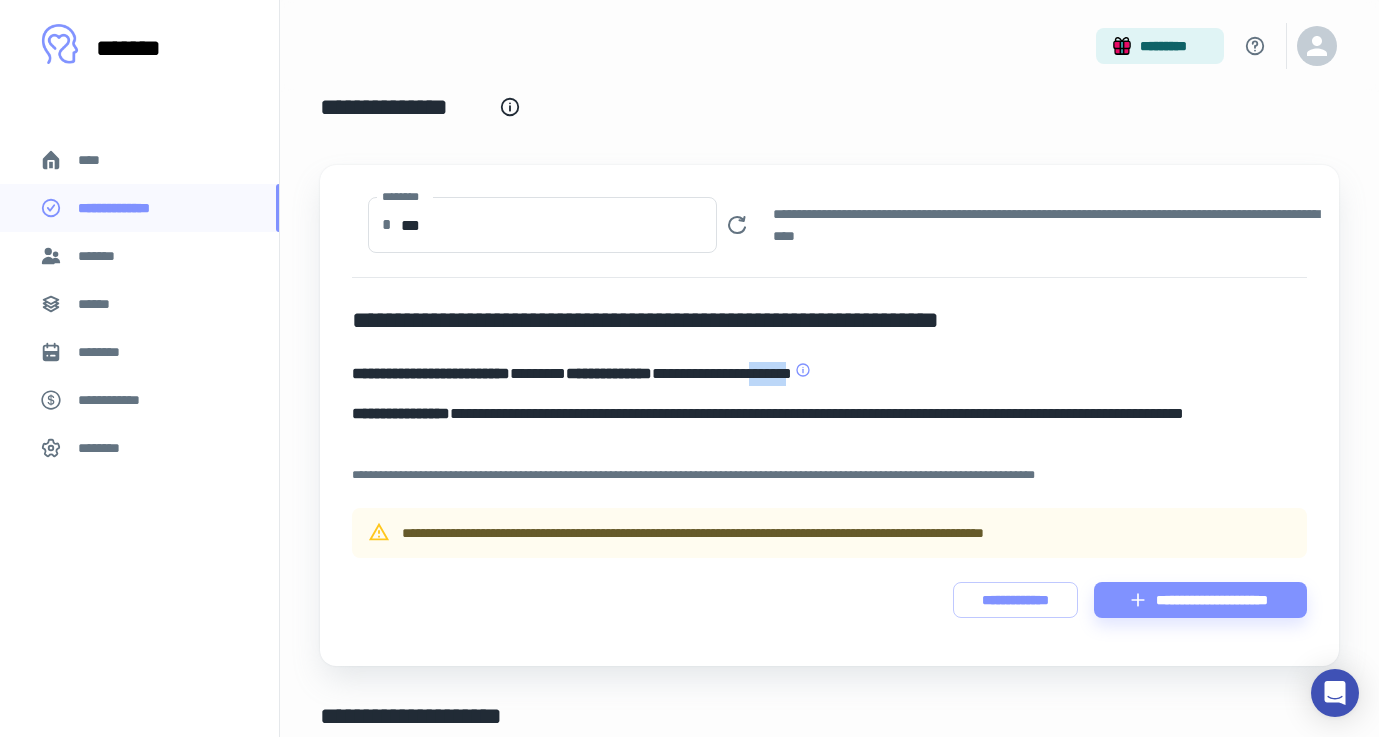 click on "[FIRST] [LAST]   [ADDRESS]" at bounding box center [829, 374] 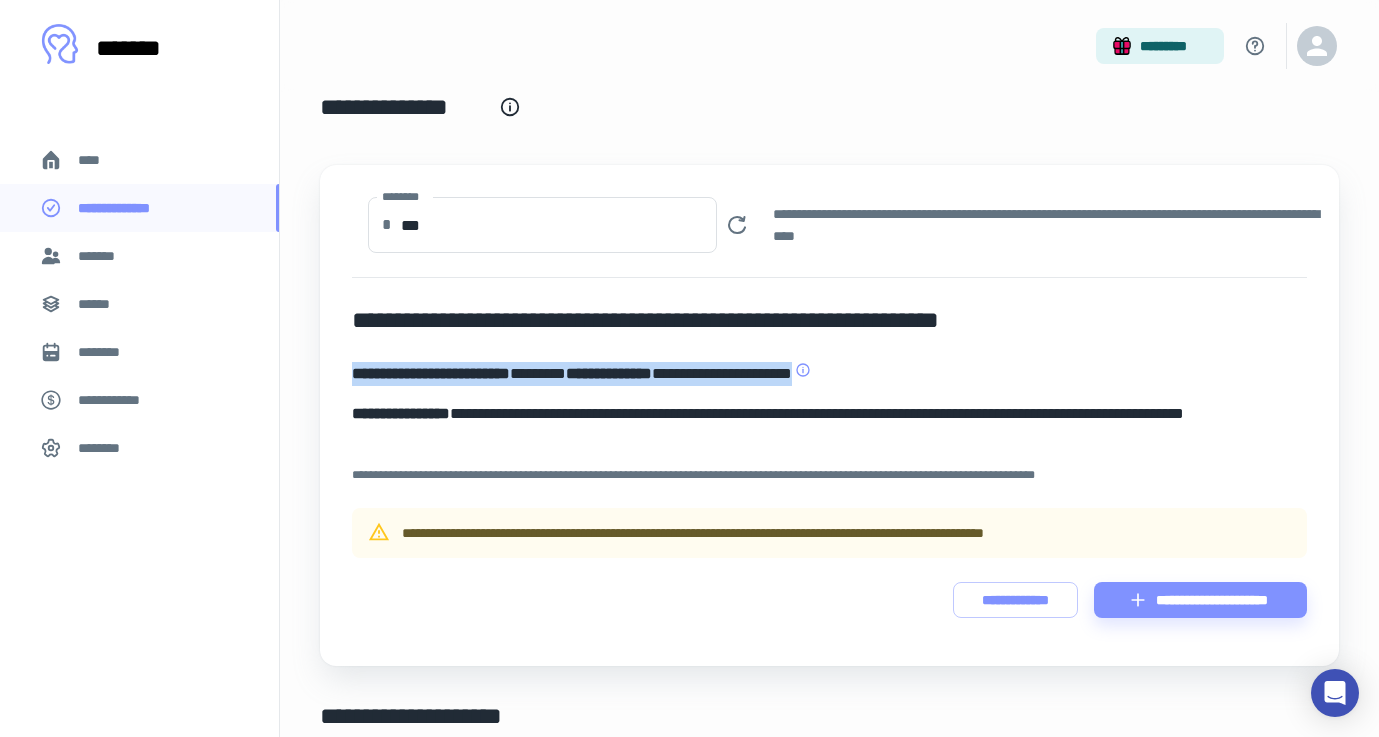 click on "[FIRST] [LAST]   [ADDRESS]" at bounding box center (829, 374) 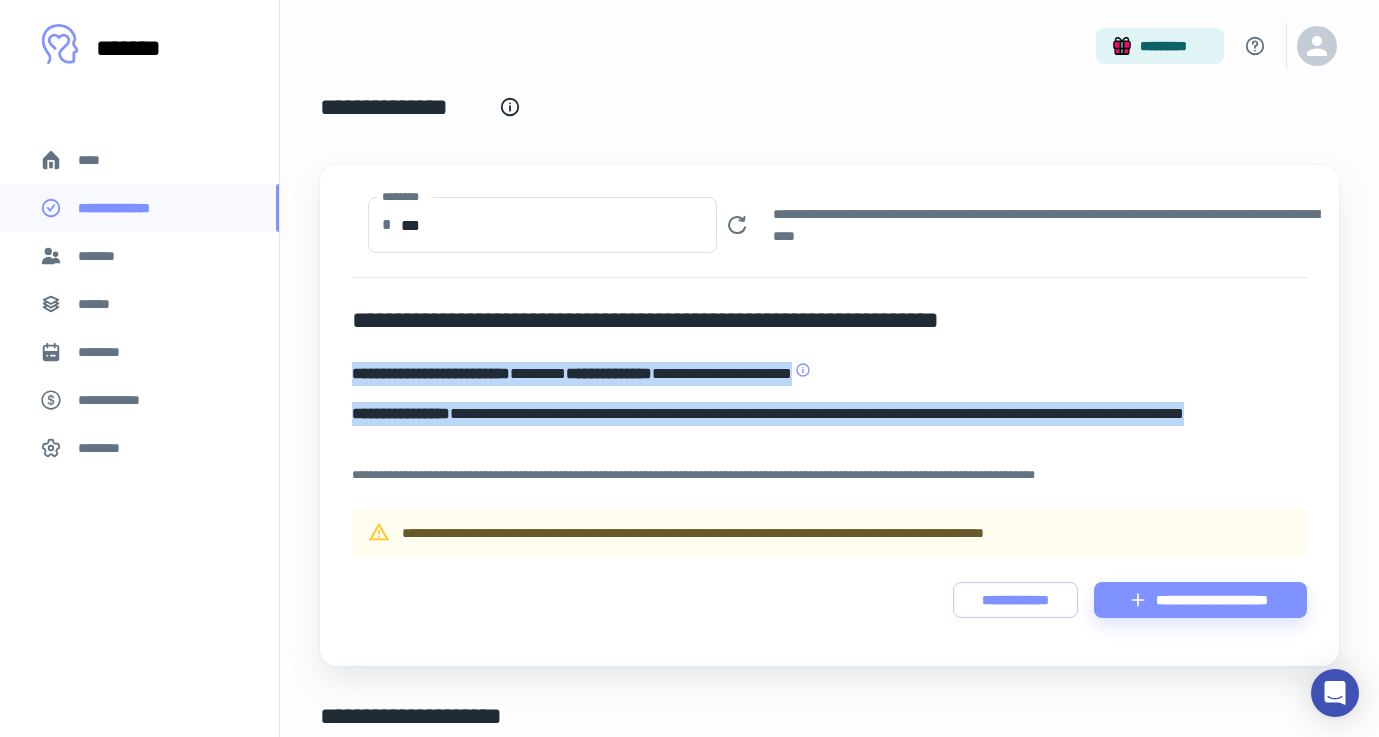 drag, startPoint x: 484, startPoint y: 444, endPoint x: 343, endPoint y: 374, distance: 157.41982 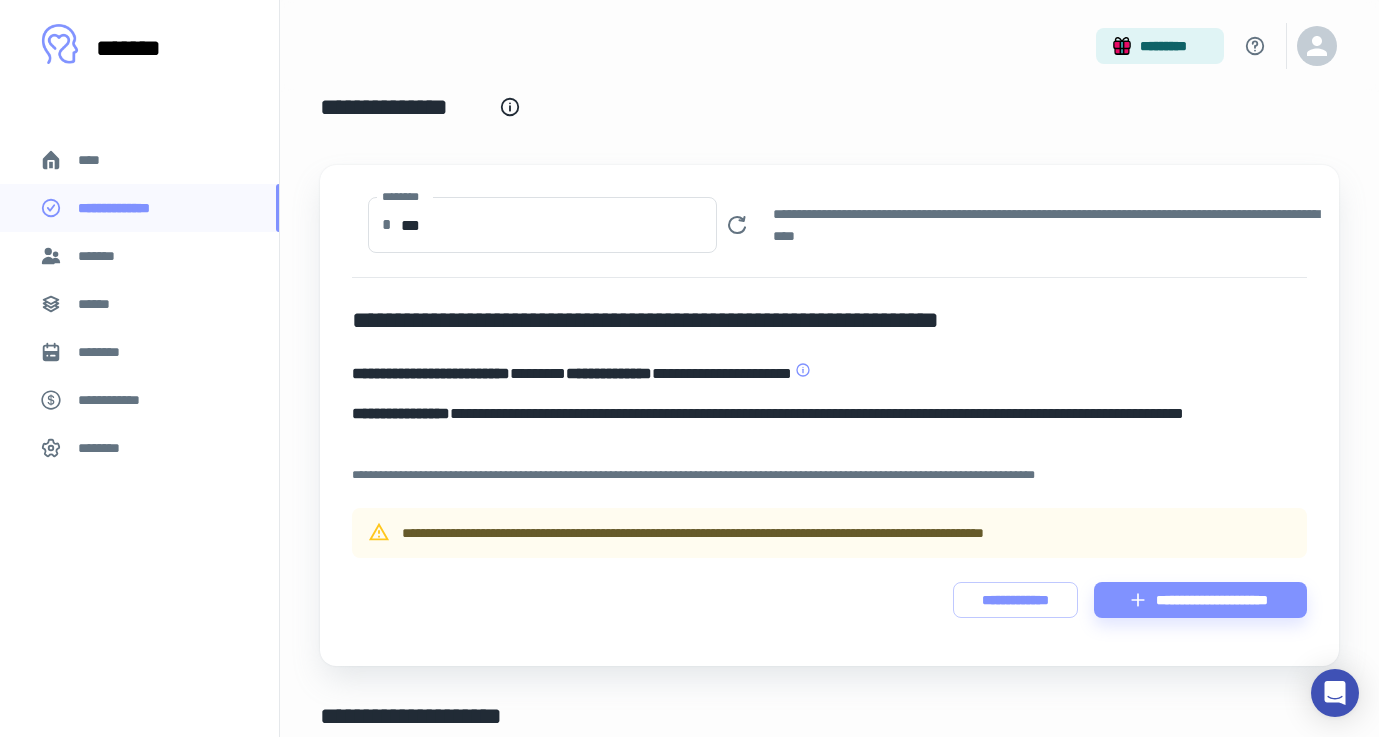 click on "**********" at bounding box center (431, 373) 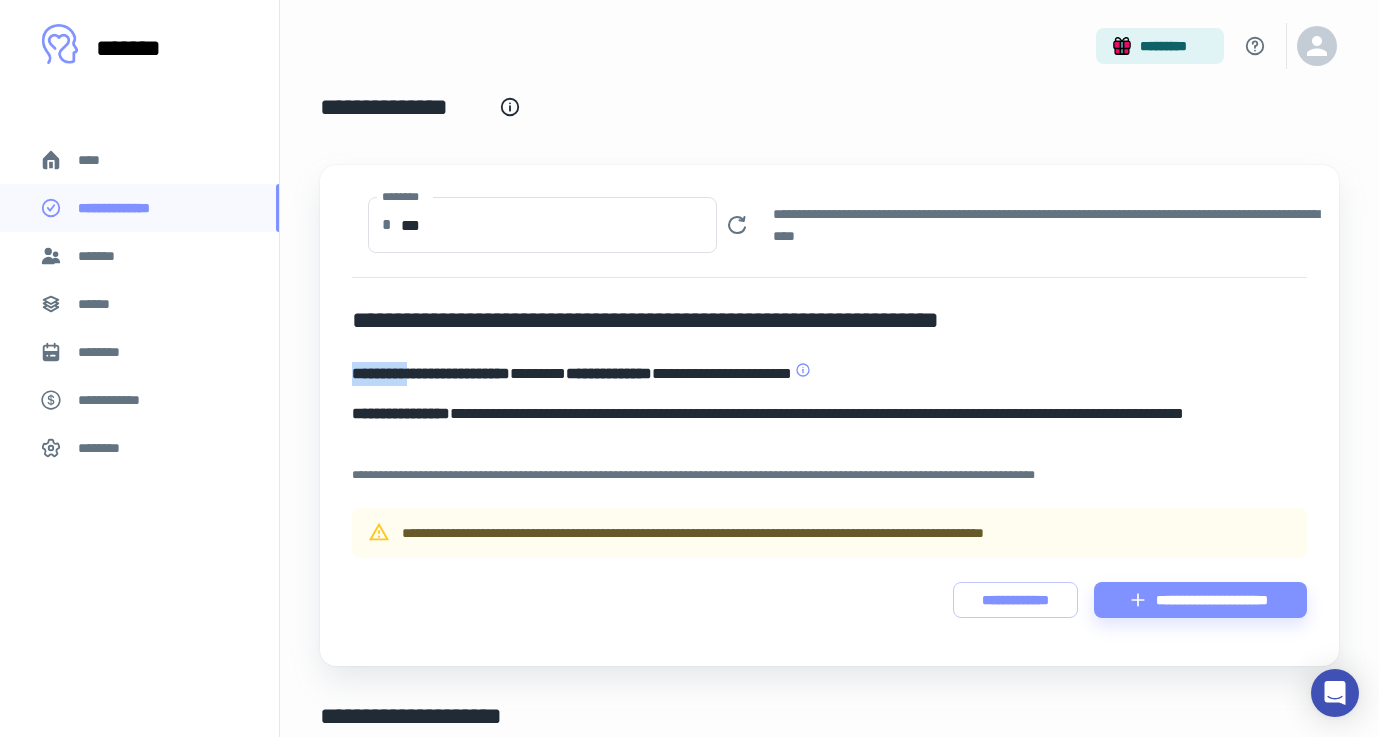 click on "**********" at bounding box center [431, 373] 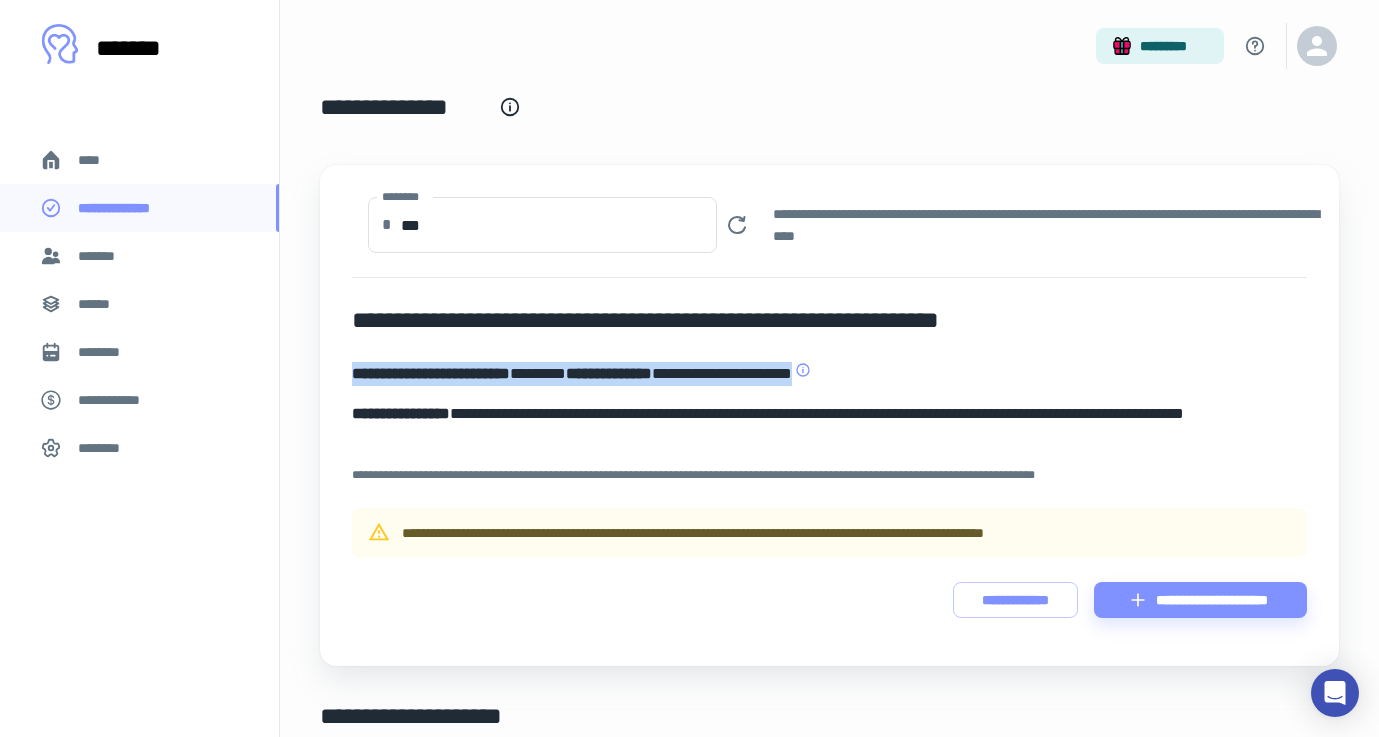 click on "**********" at bounding box center (431, 373) 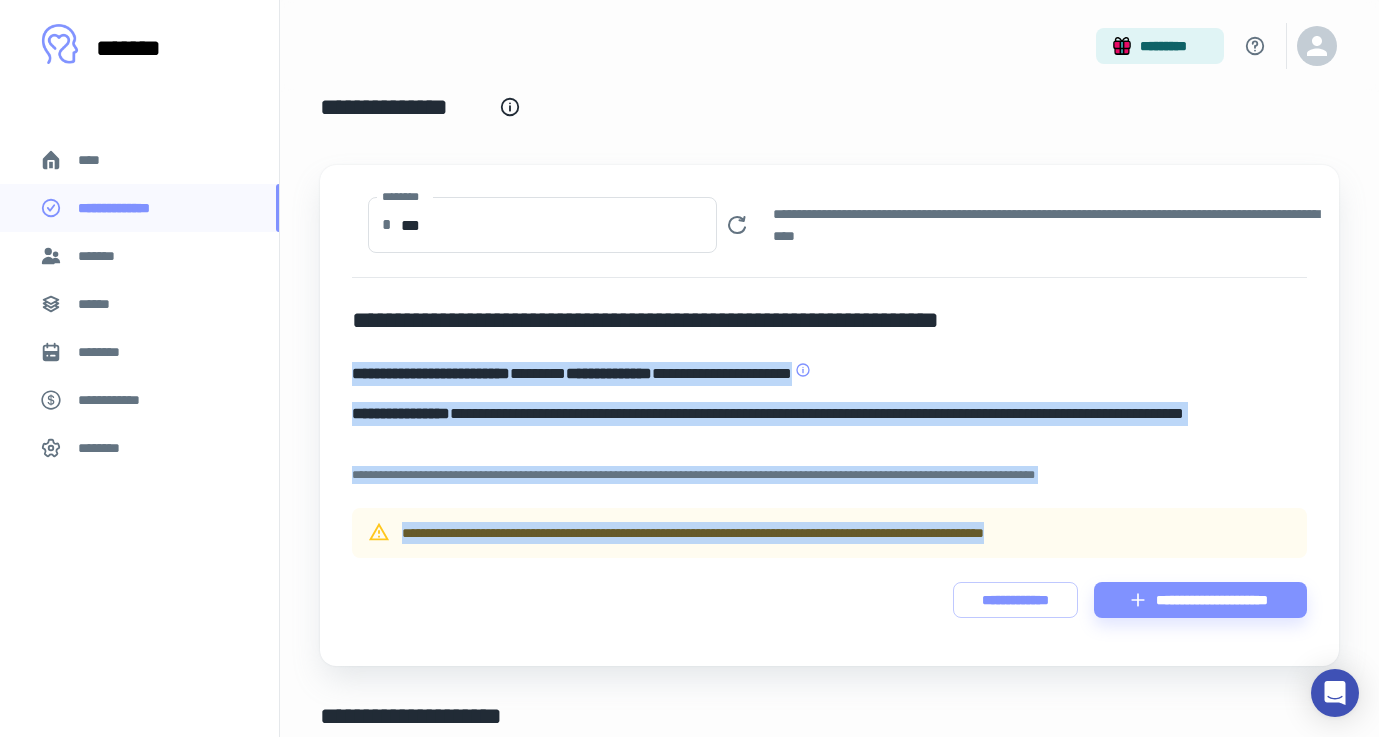 drag, startPoint x: 354, startPoint y: 374, endPoint x: 508, endPoint y: 609, distance: 280.96442 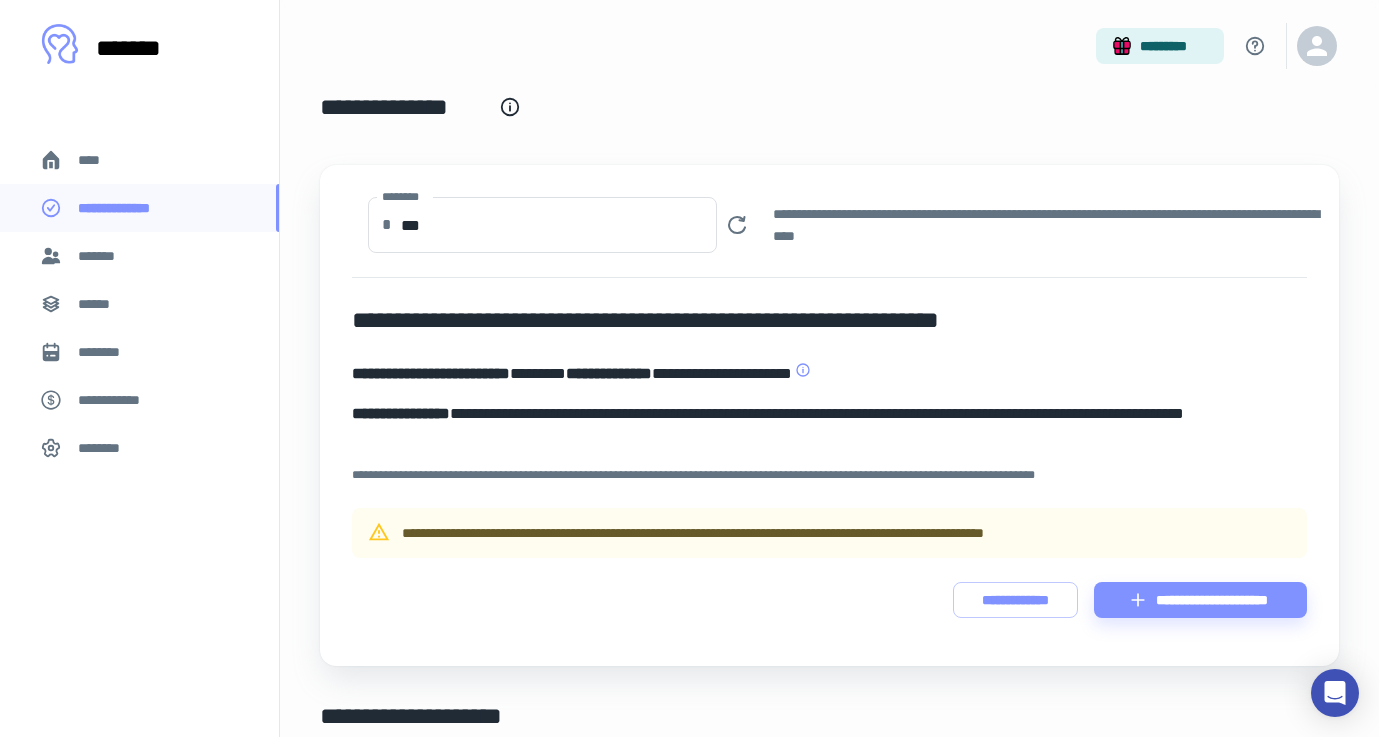 click on "[COORDINATES]   [NAME]" at bounding box center [770, 533] 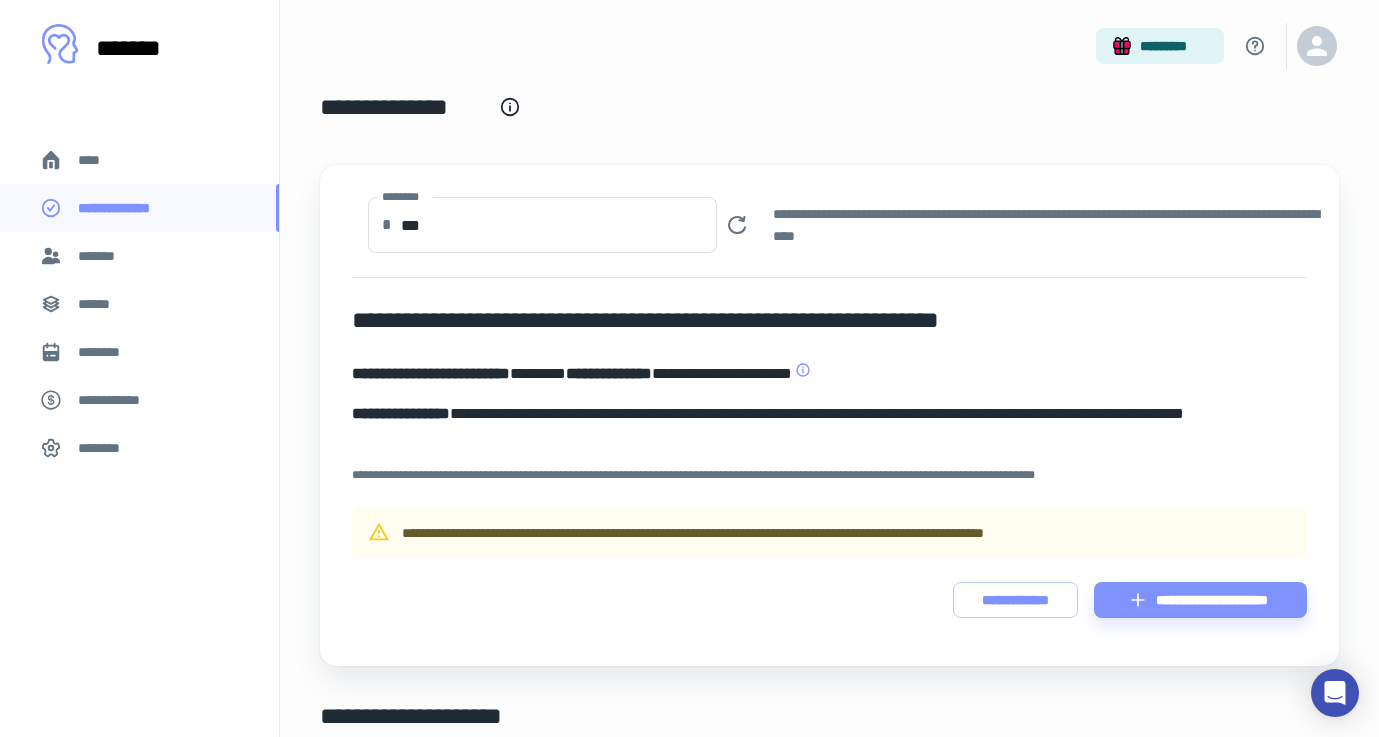 click on "[COORDINATES]   [NAME]" at bounding box center [770, 533] 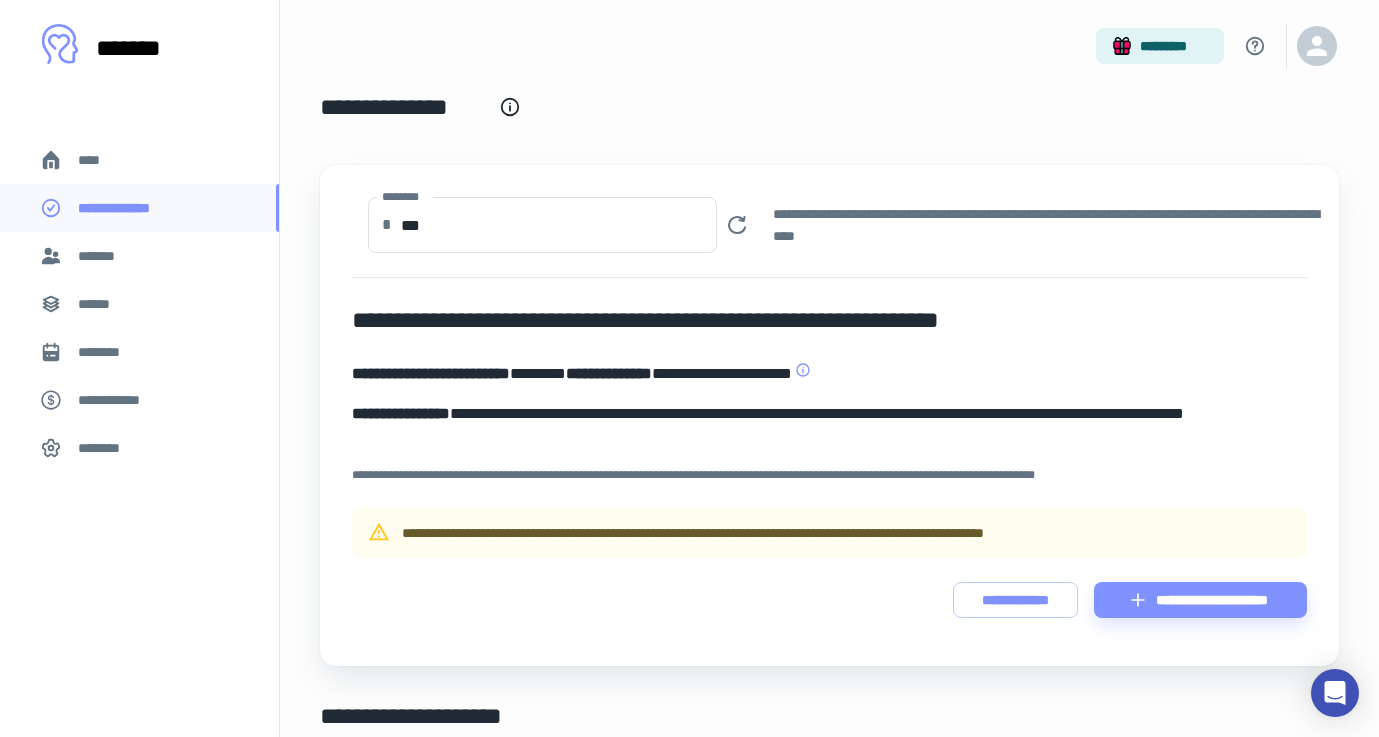 click on "**********" at bounding box center [829, 320] 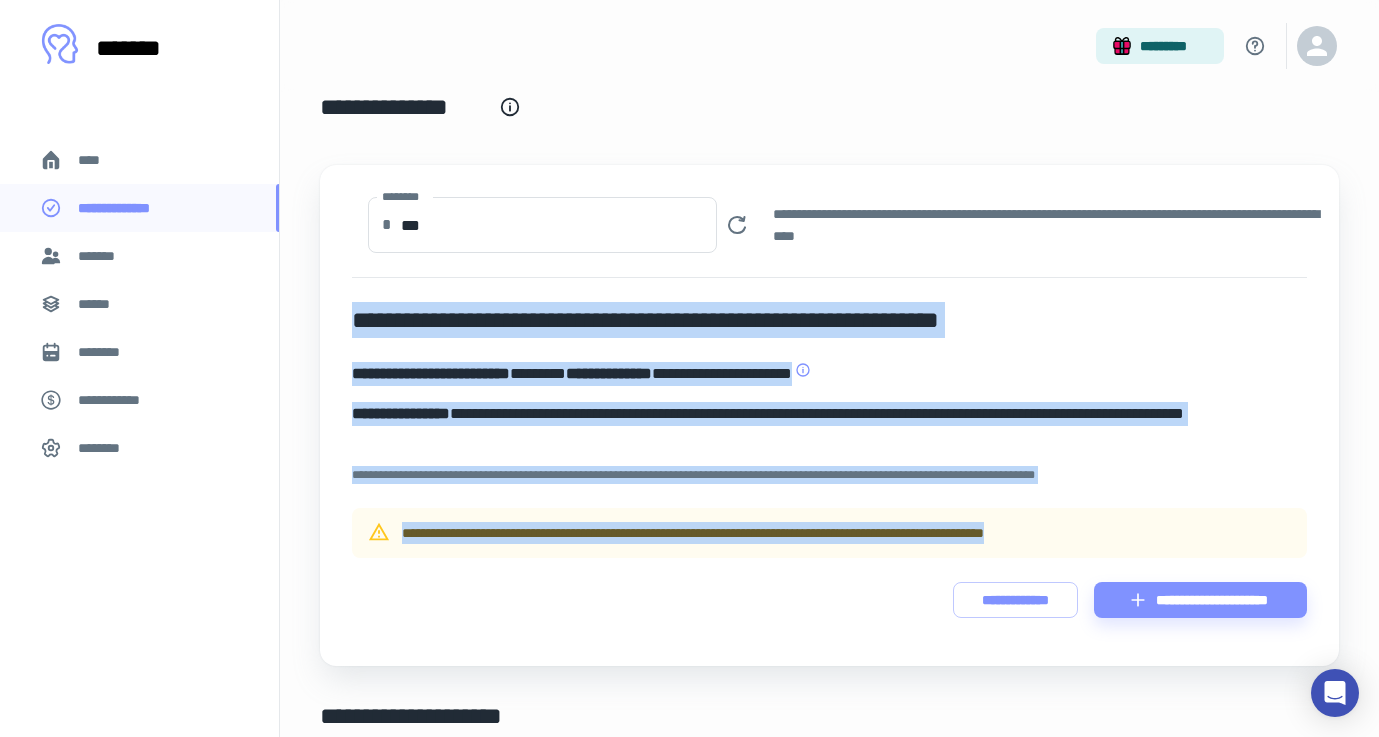 drag, startPoint x: 352, startPoint y: 323, endPoint x: 641, endPoint y: 557, distance: 371.85614 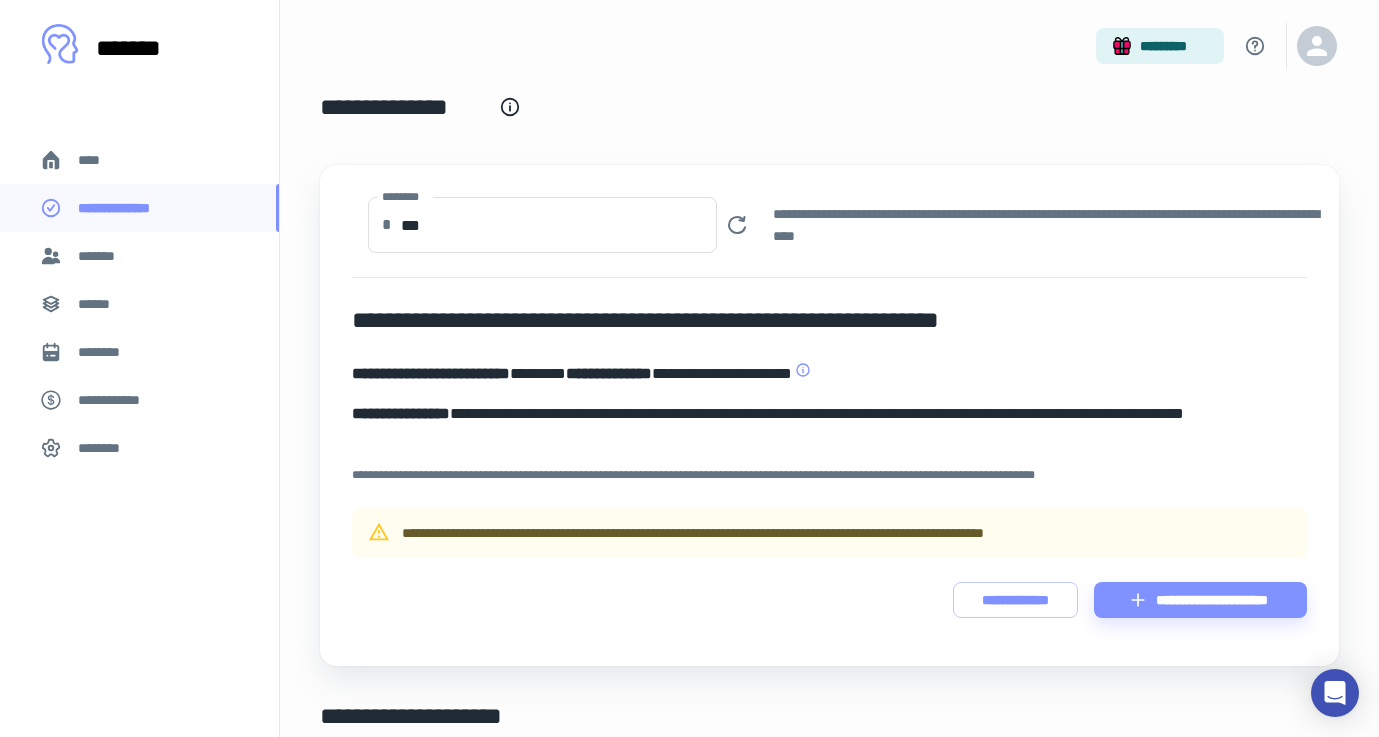 click on "**********" at bounding box center [829, 320] 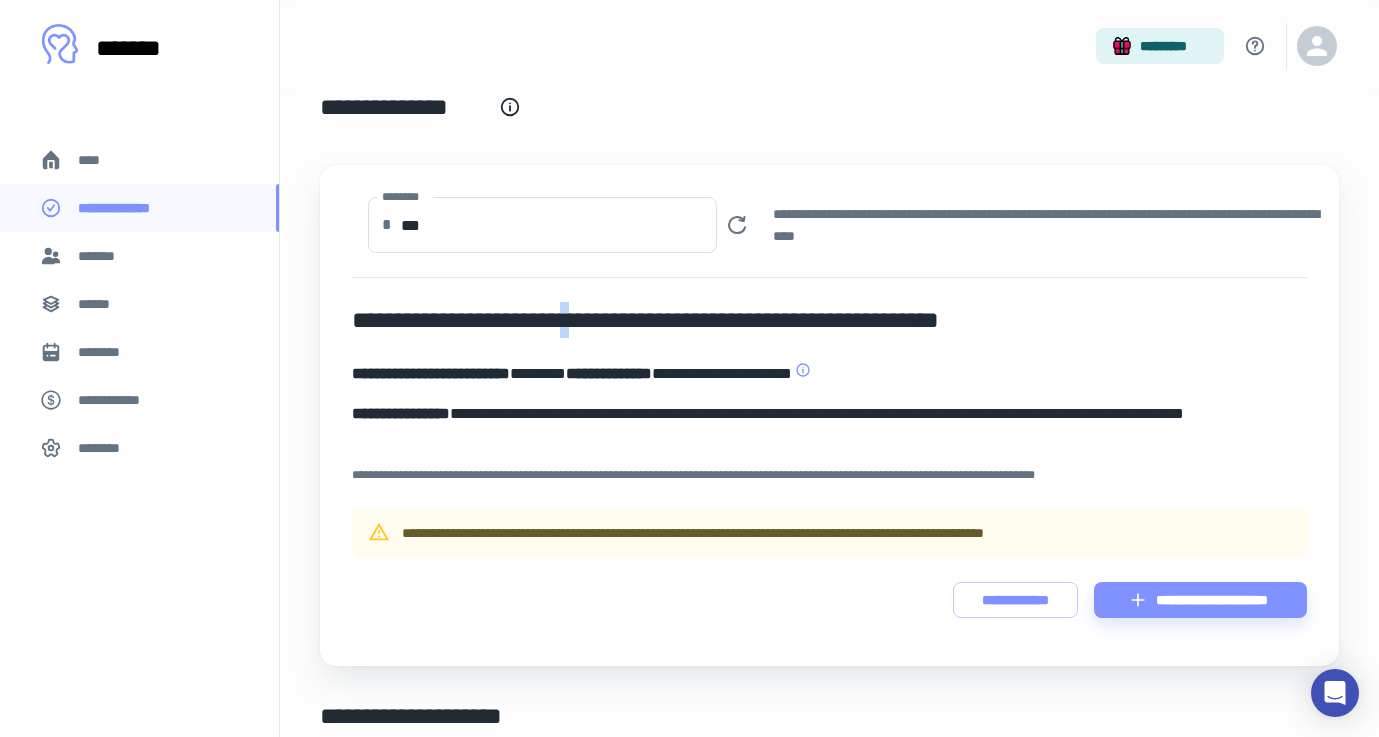 click on "**********" at bounding box center [829, 320] 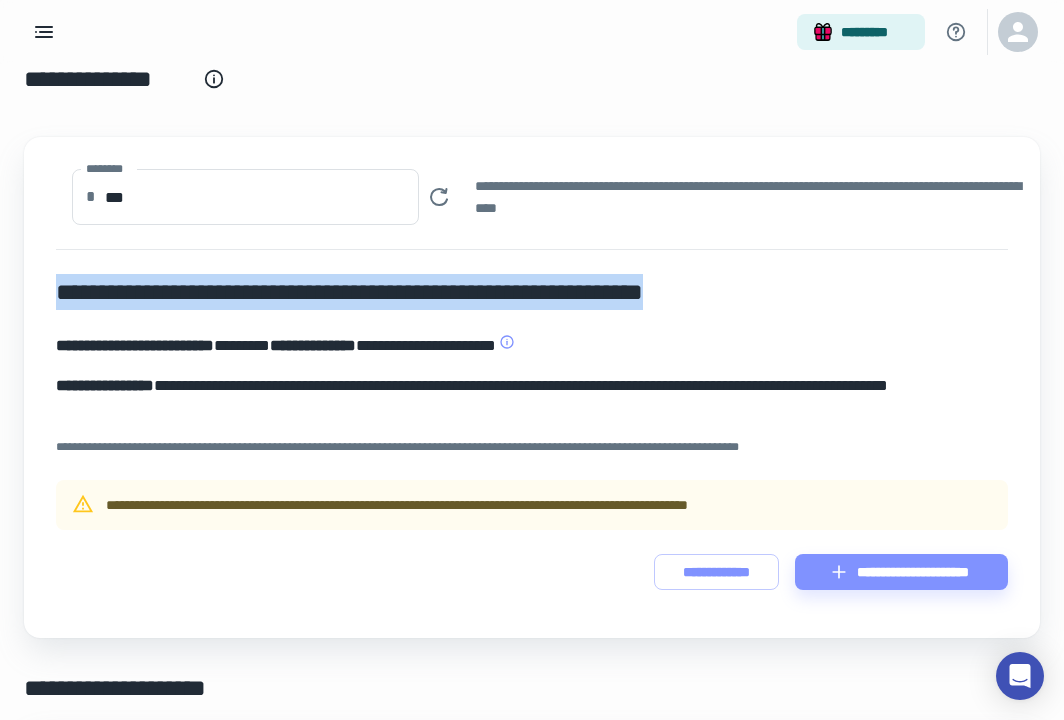 click on "**********" at bounding box center (532, 398) 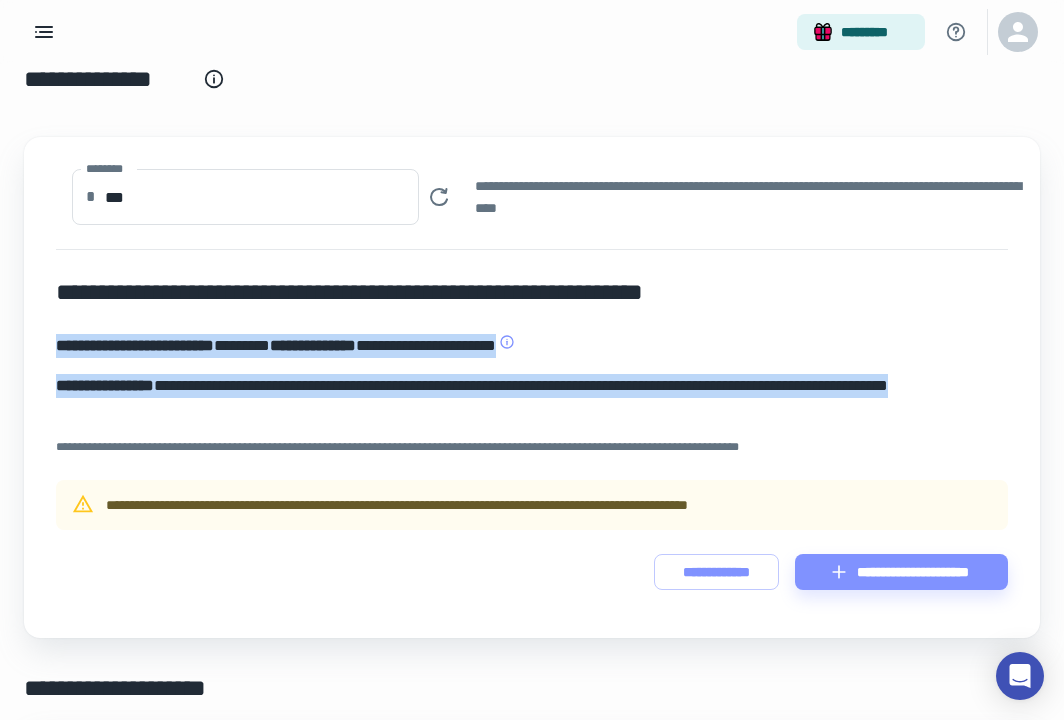 drag, startPoint x: 202, startPoint y: 407, endPoint x: 44, endPoint y: 335, distance: 173.63179 